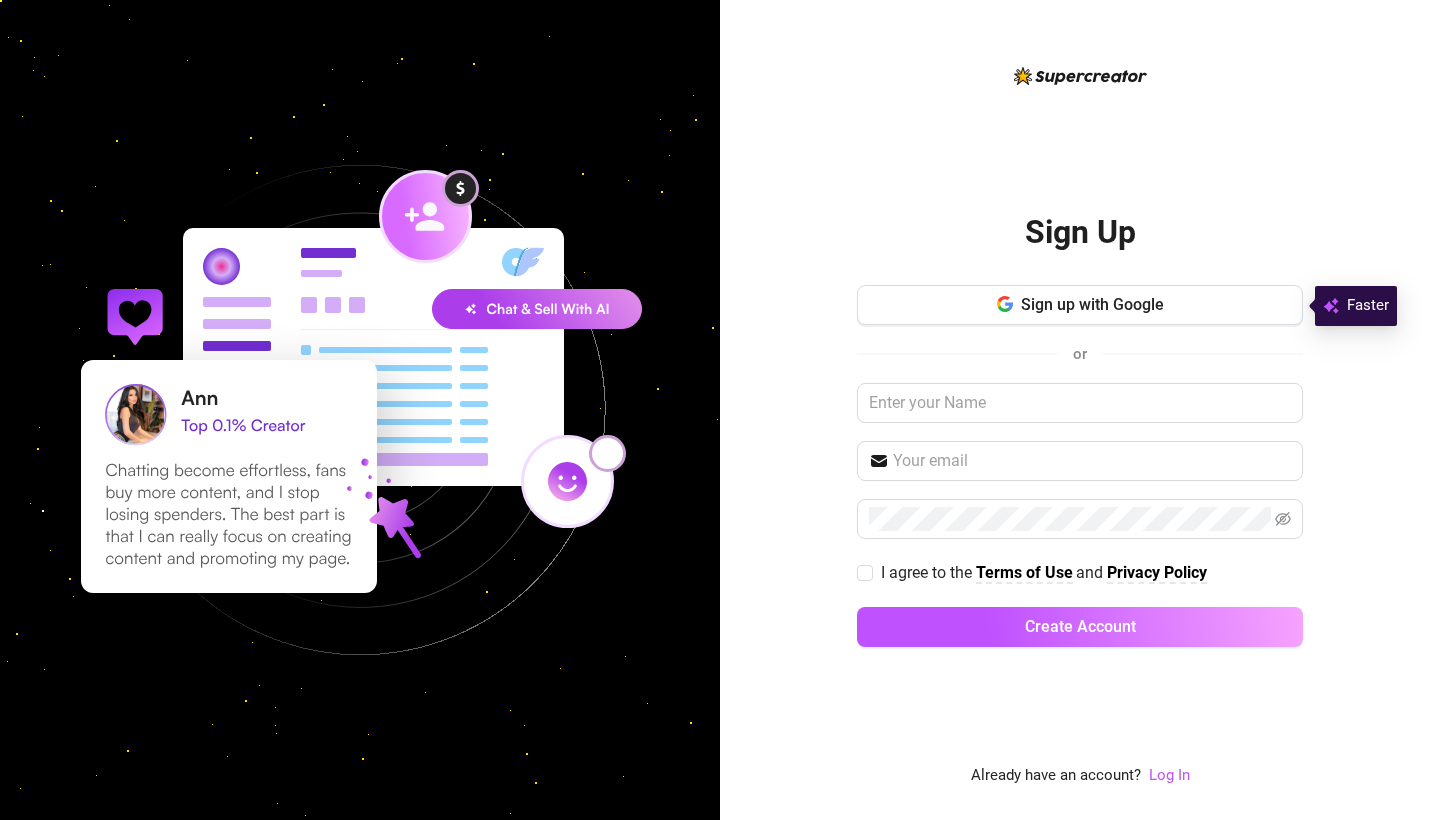 scroll, scrollTop: 0, scrollLeft: 0, axis: both 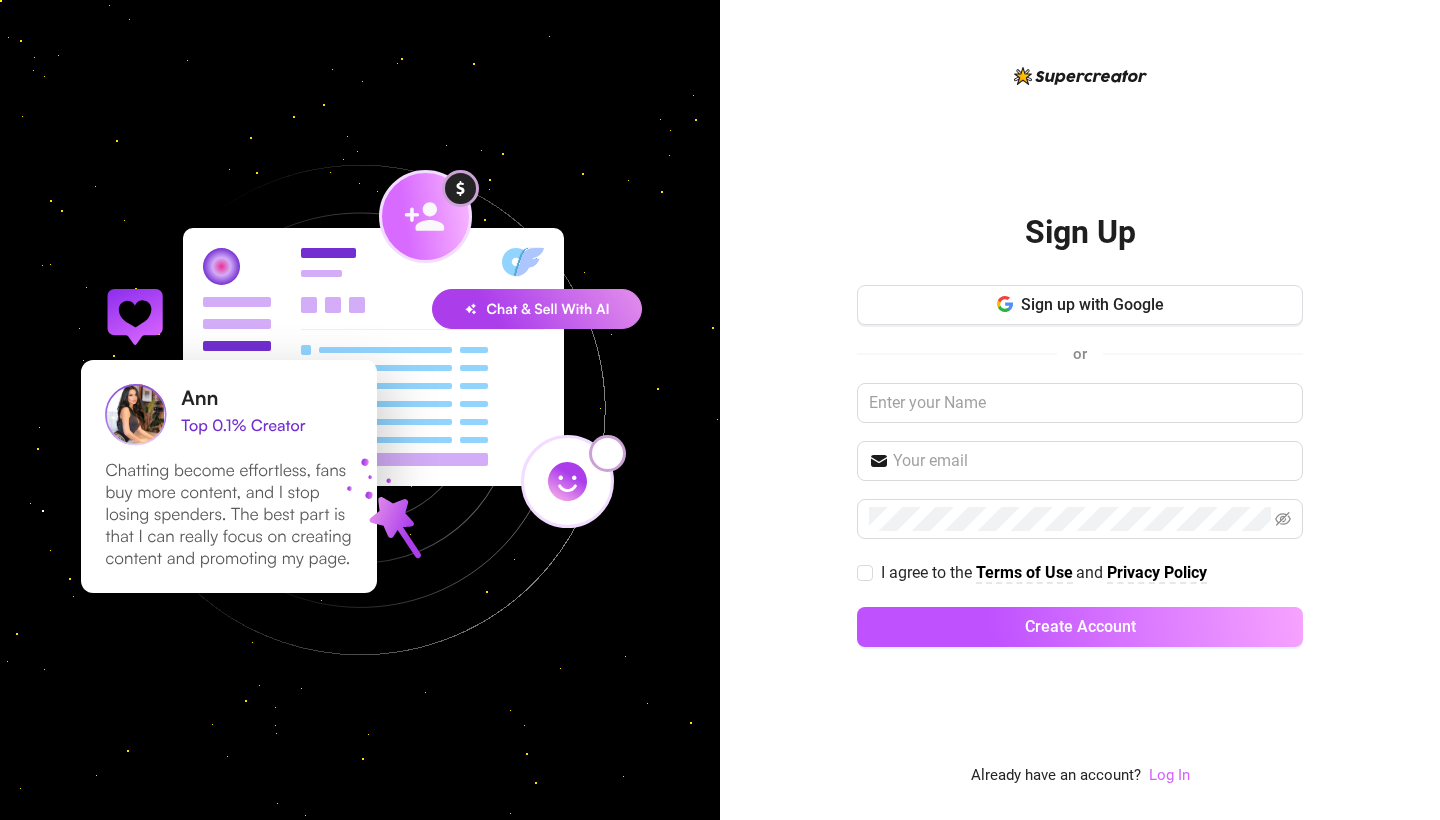 click on "Log In" at bounding box center (1169, 775) 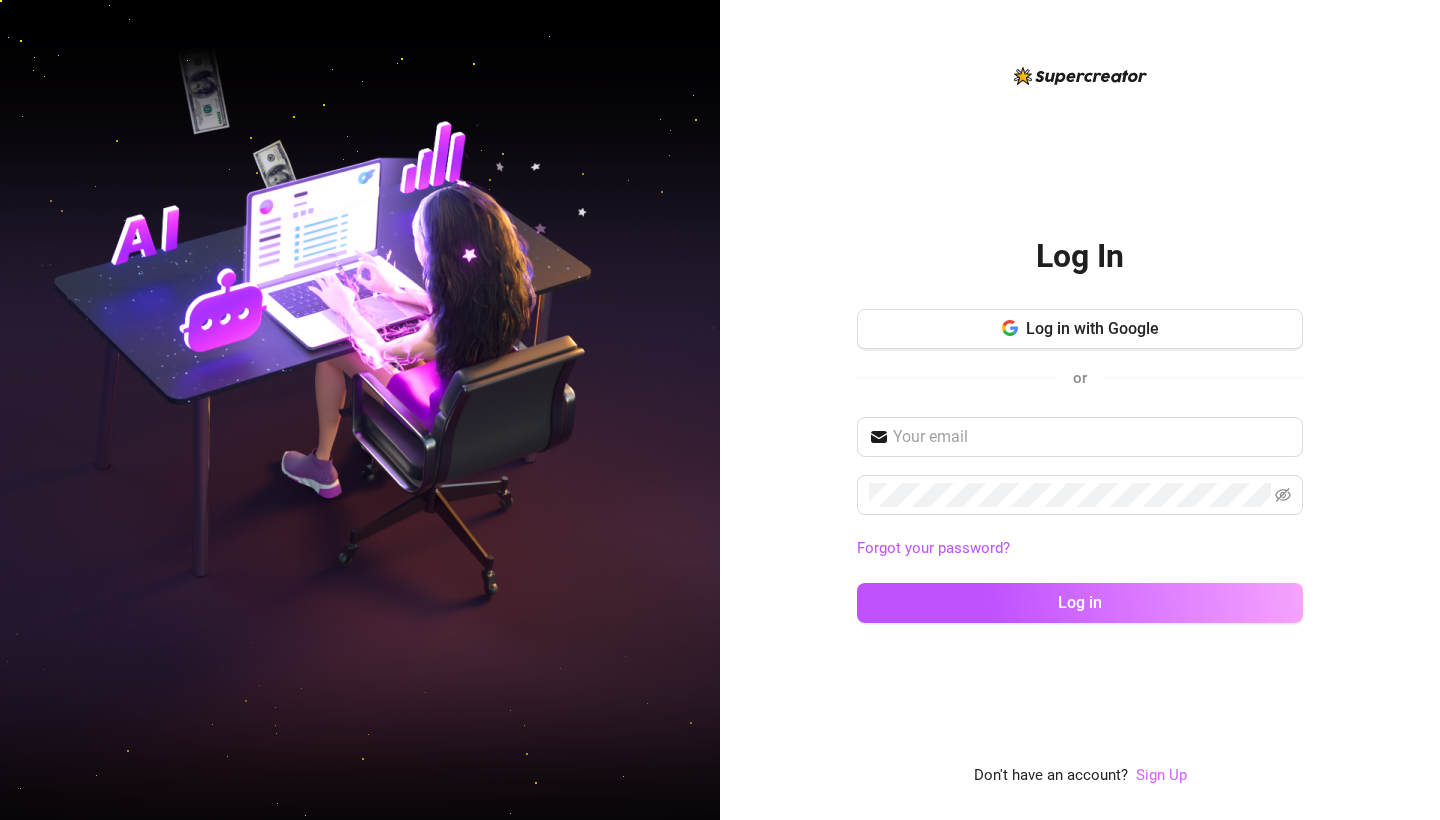click on "Sign Up" at bounding box center [1161, 775] 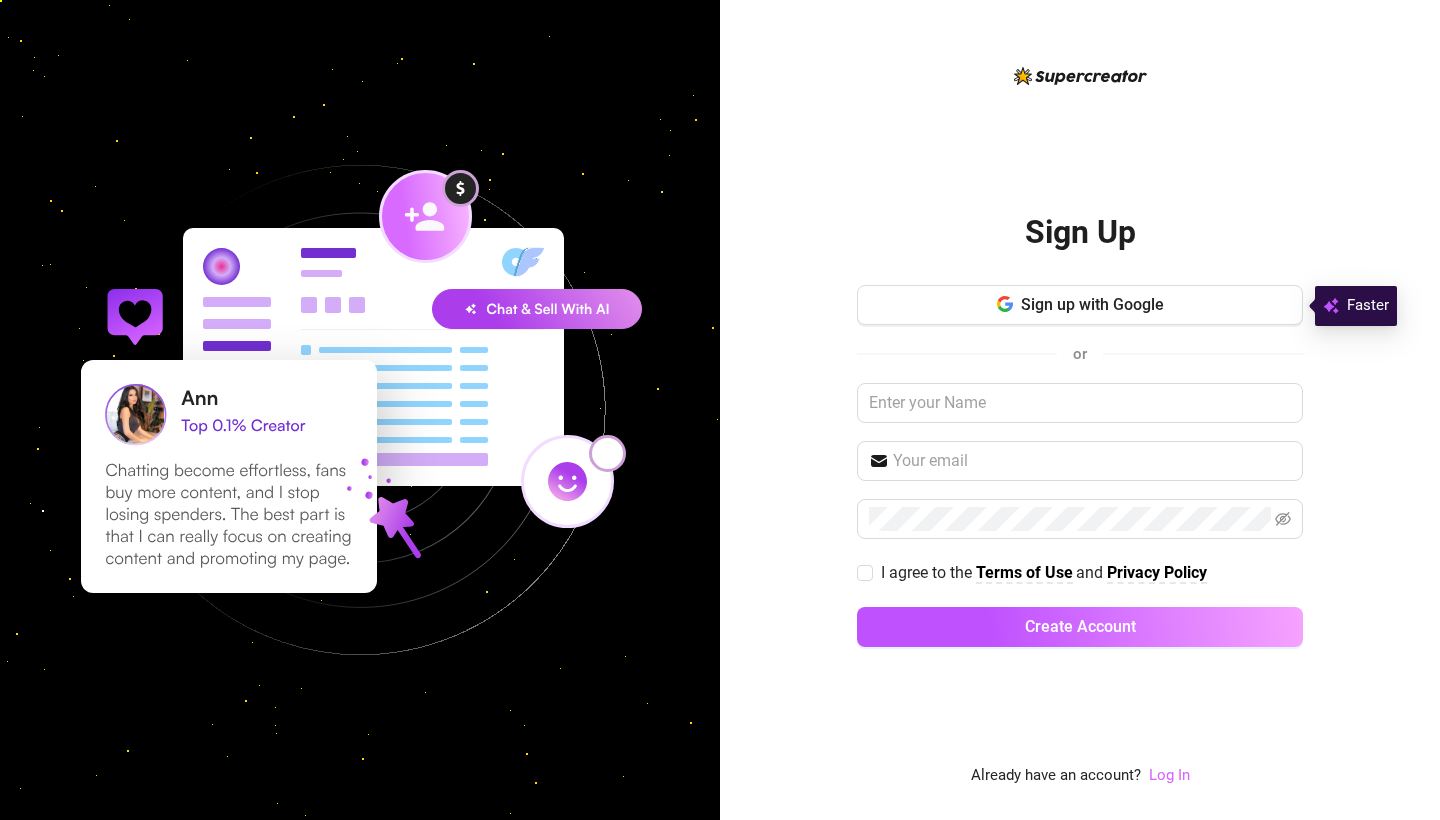 click on "Log In" at bounding box center [1169, 775] 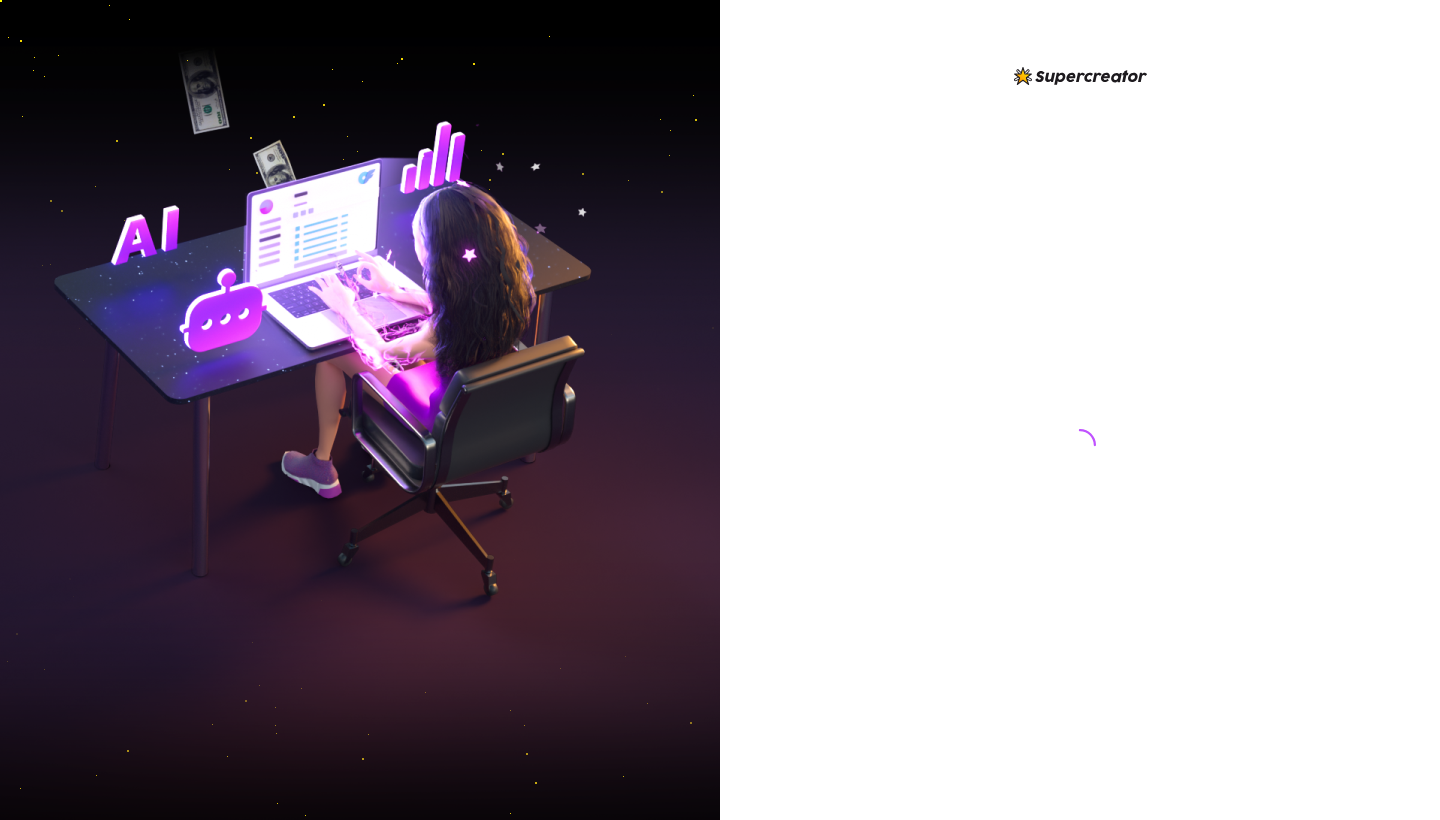 scroll, scrollTop: 0, scrollLeft: 0, axis: both 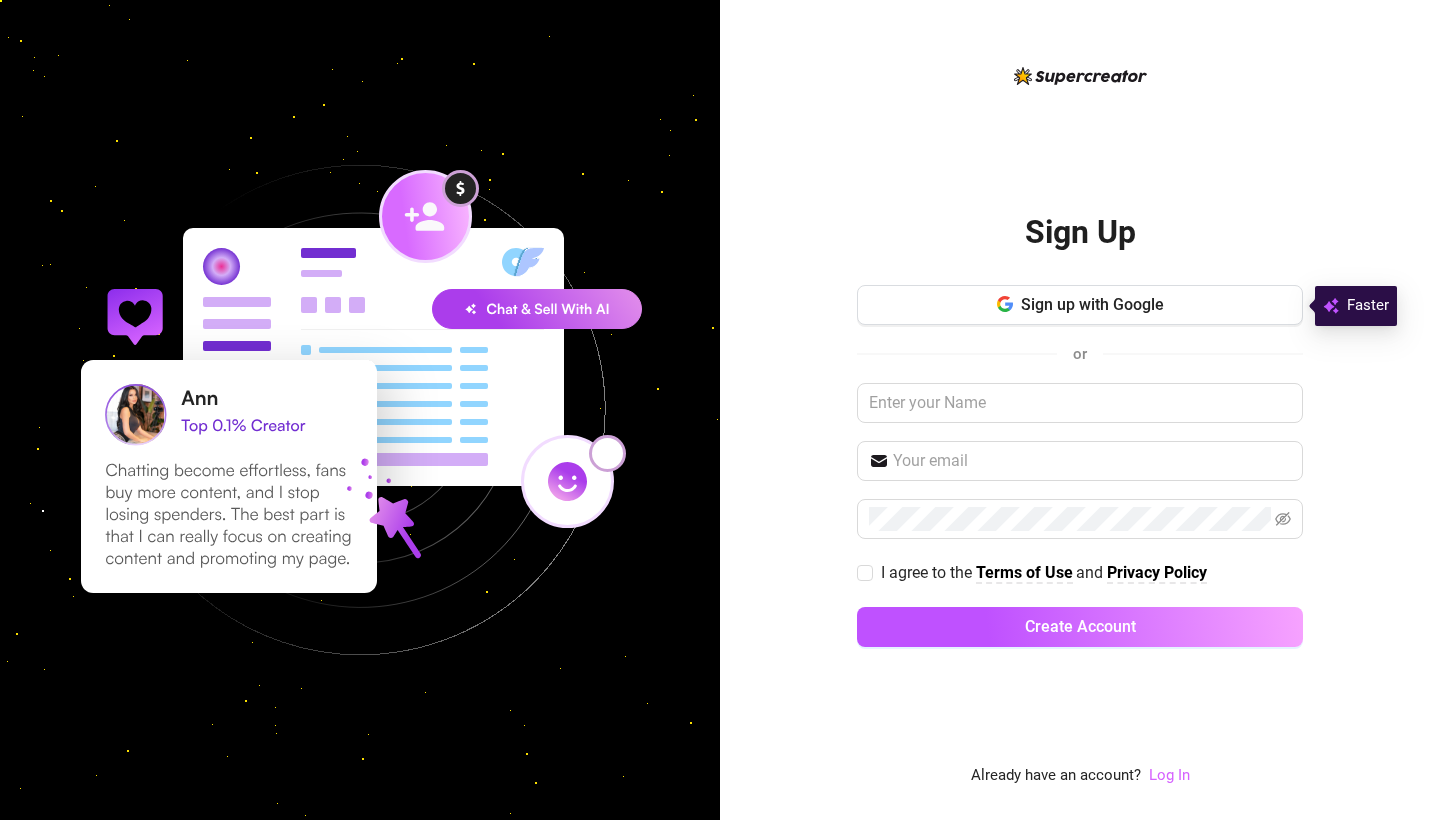 click on "Log In" at bounding box center [1169, 775] 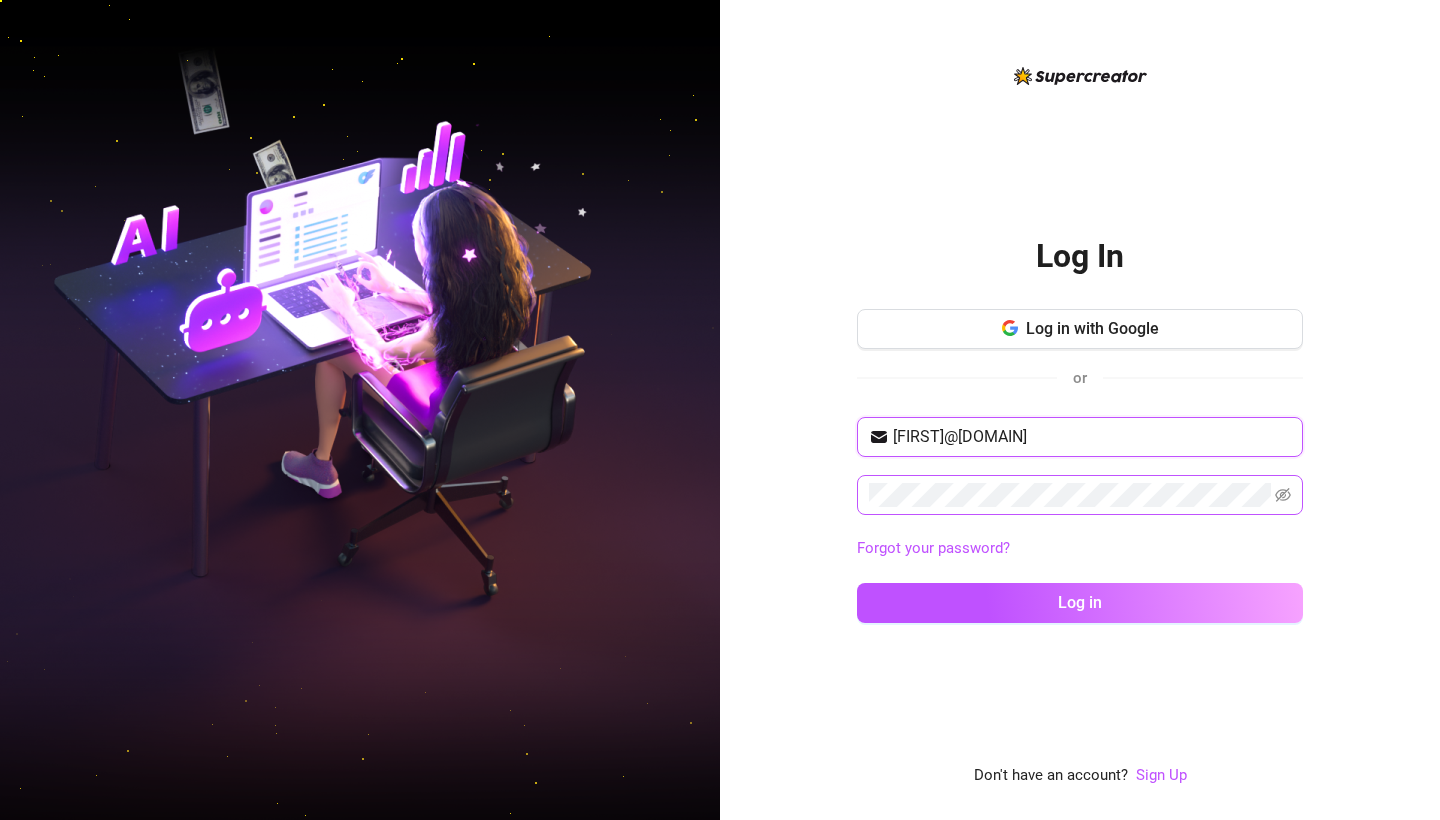 type on "[FIRST]@[DOMAIN]" 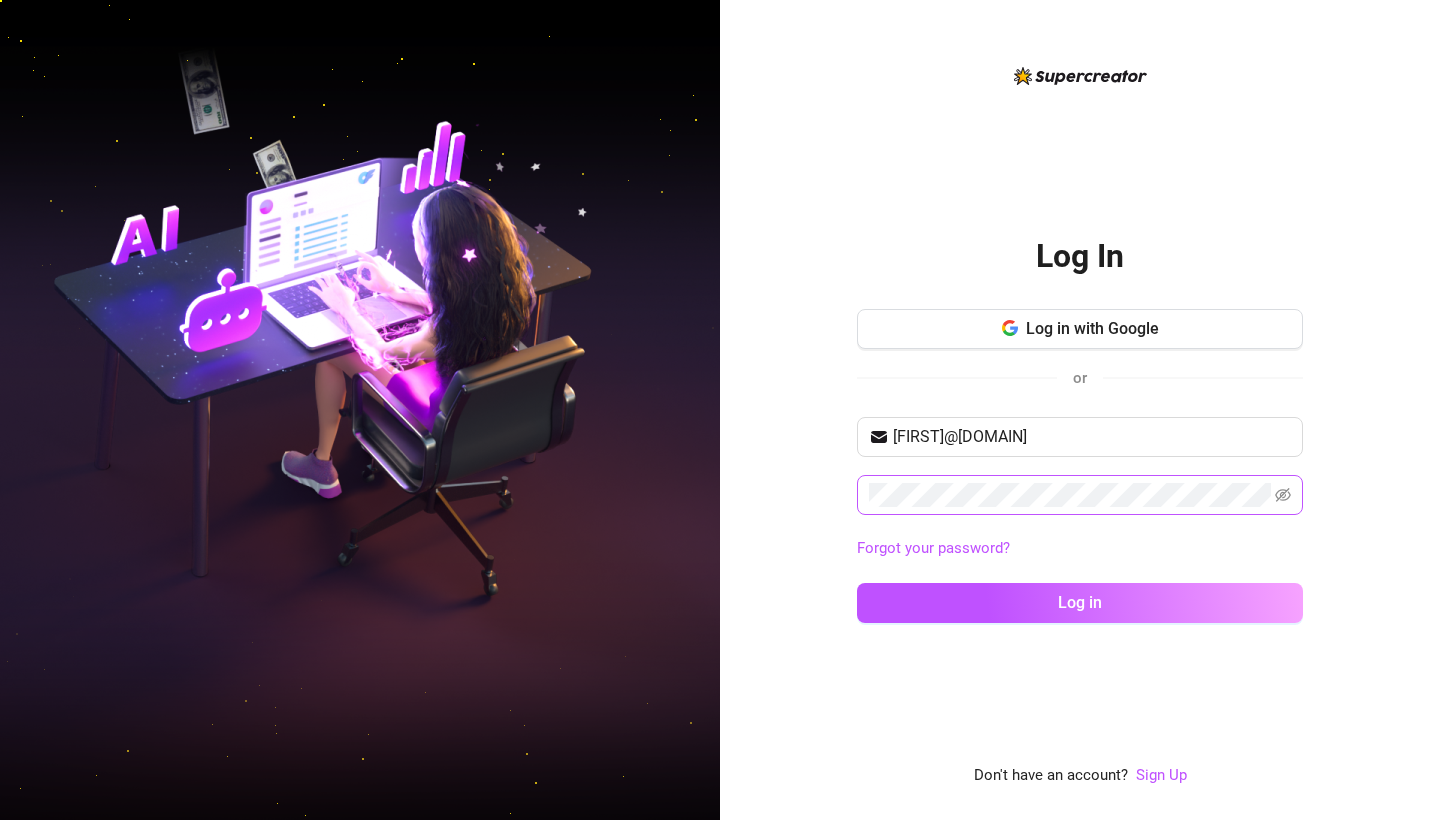 click at bounding box center [1080, 495] 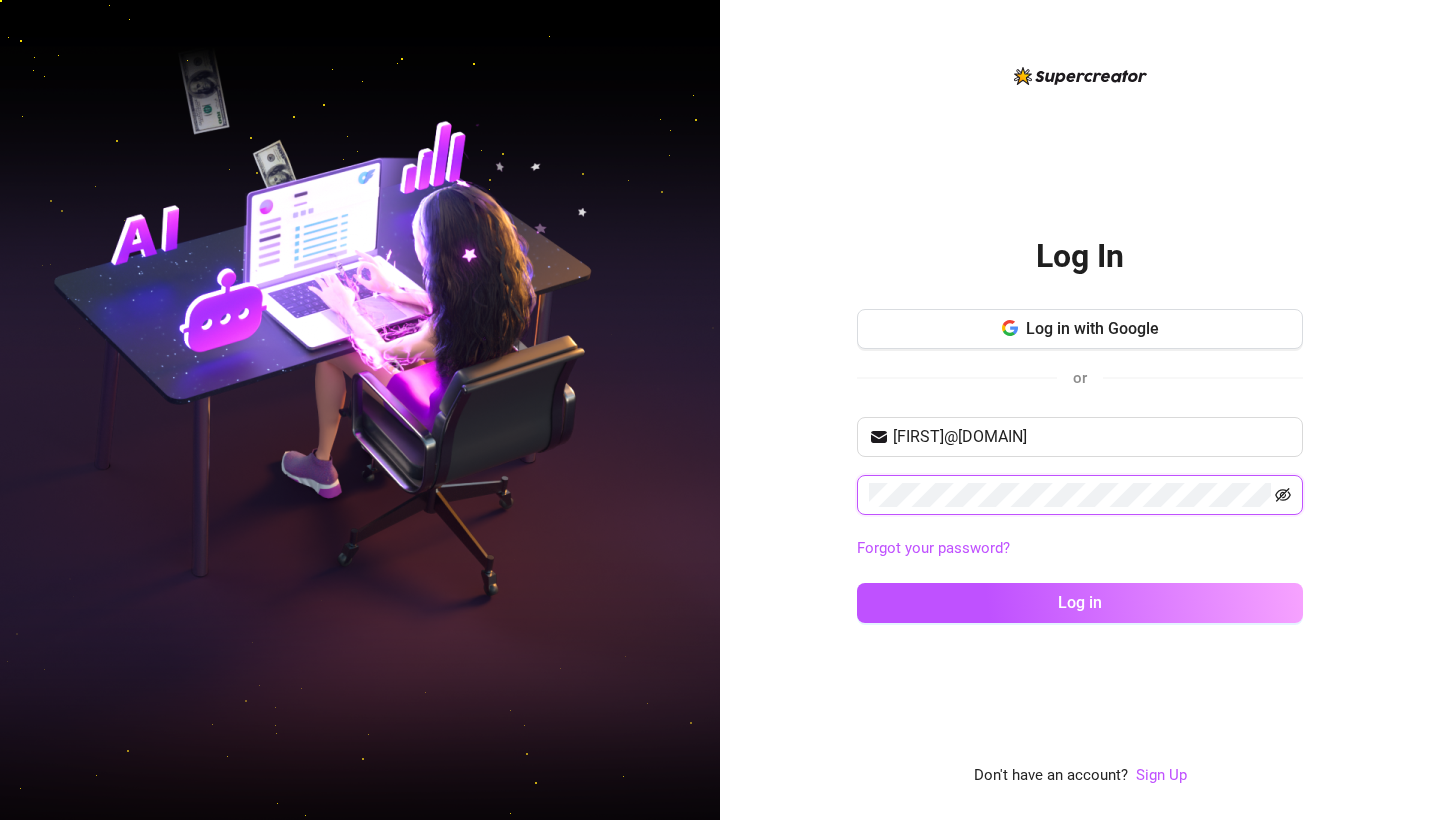 click 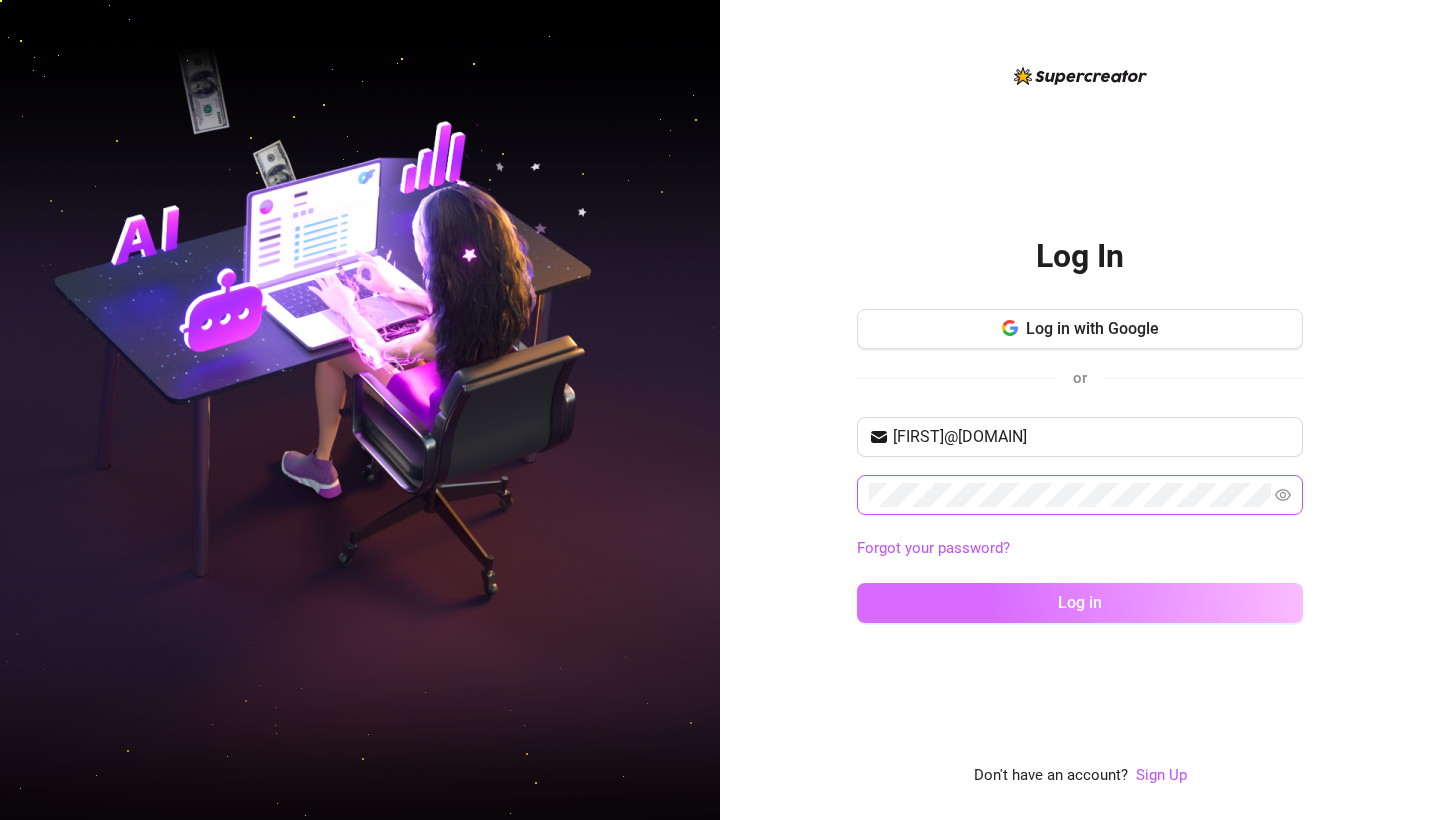 click on "Log in" at bounding box center [1080, 603] 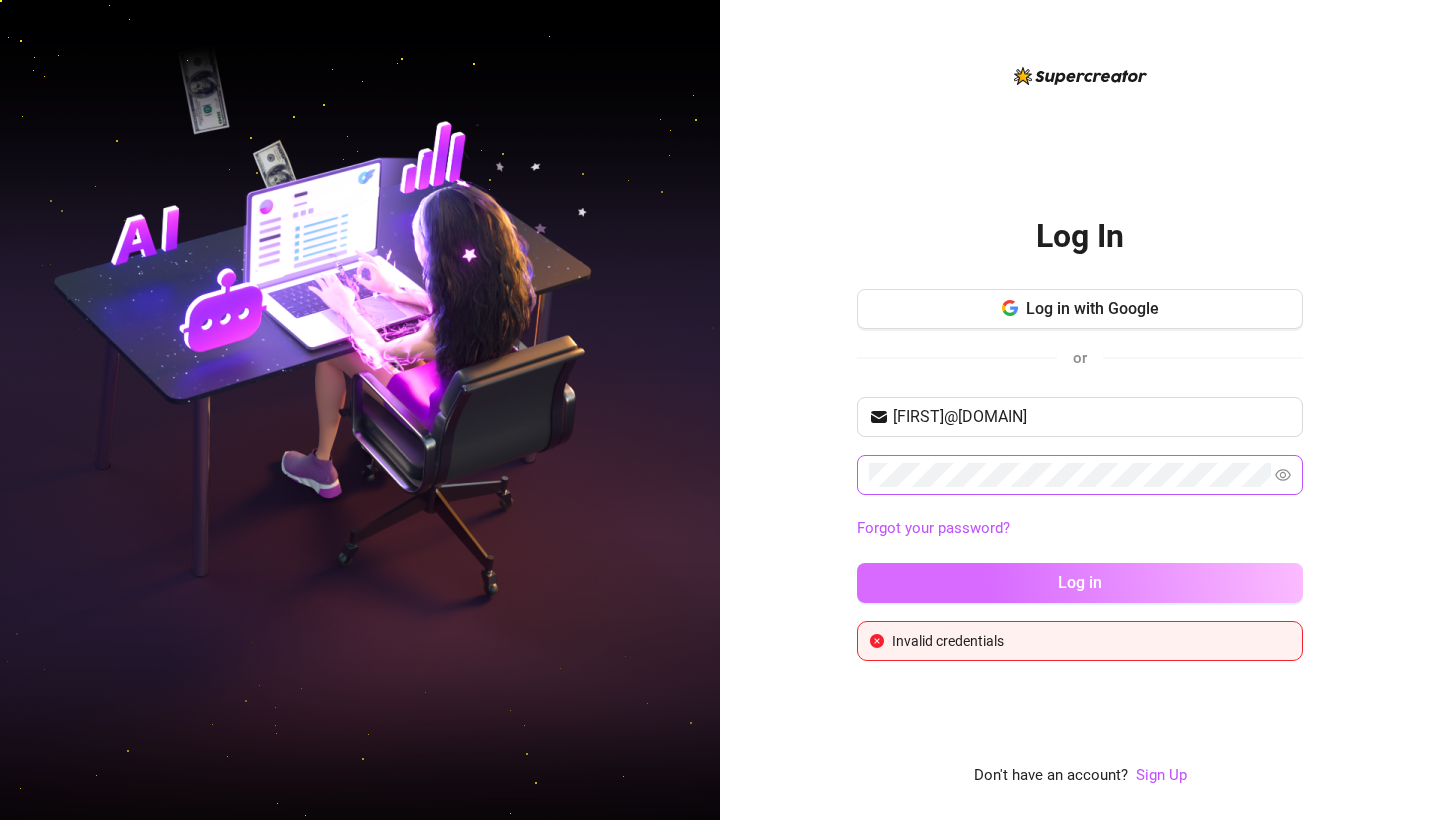 click on "Log in" at bounding box center [1080, 583] 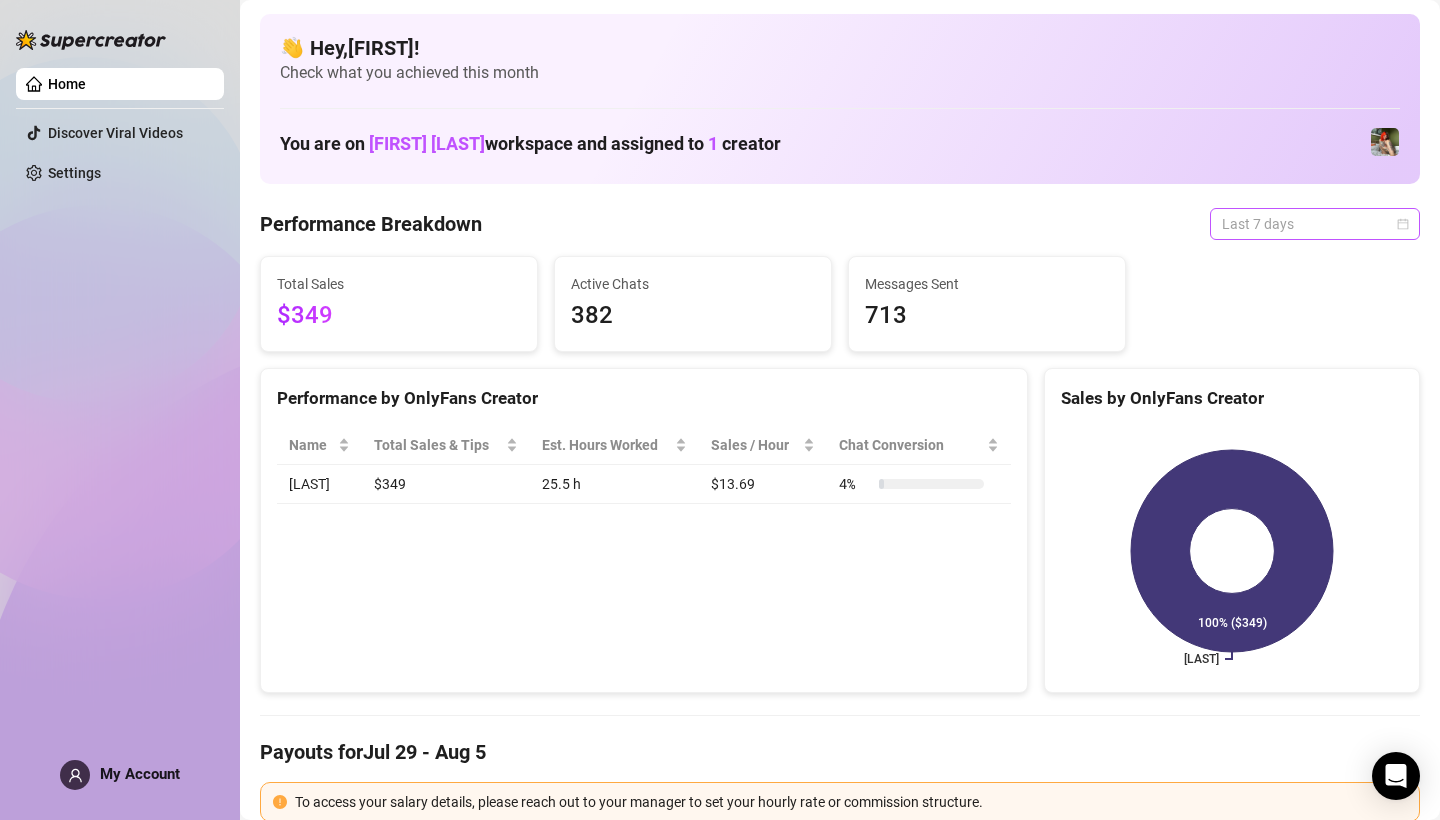 click on "Last 7 days" at bounding box center (1315, 224) 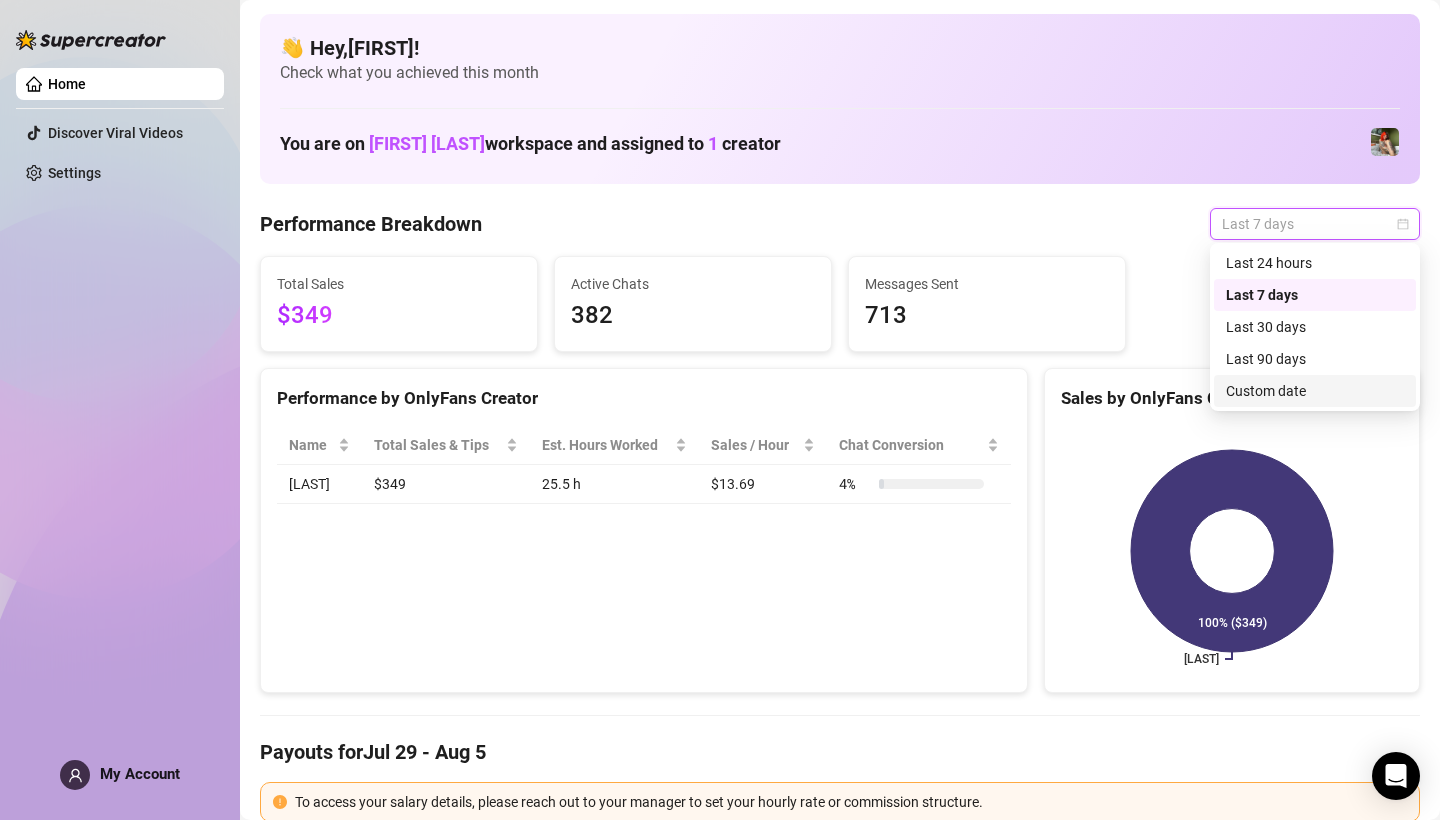 click on "Custom date" at bounding box center (1315, 391) 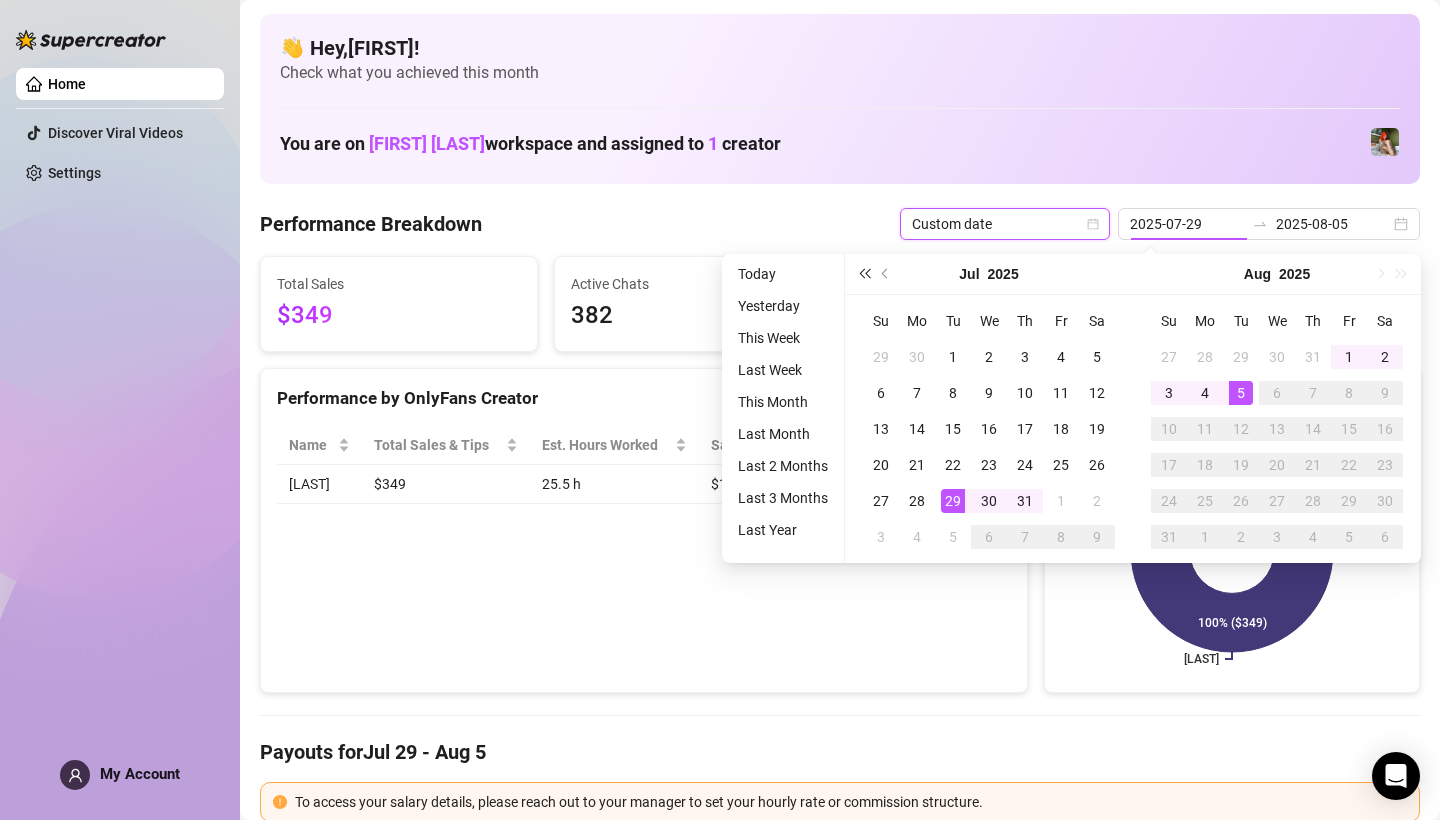 click at bounding box center [864, 274] 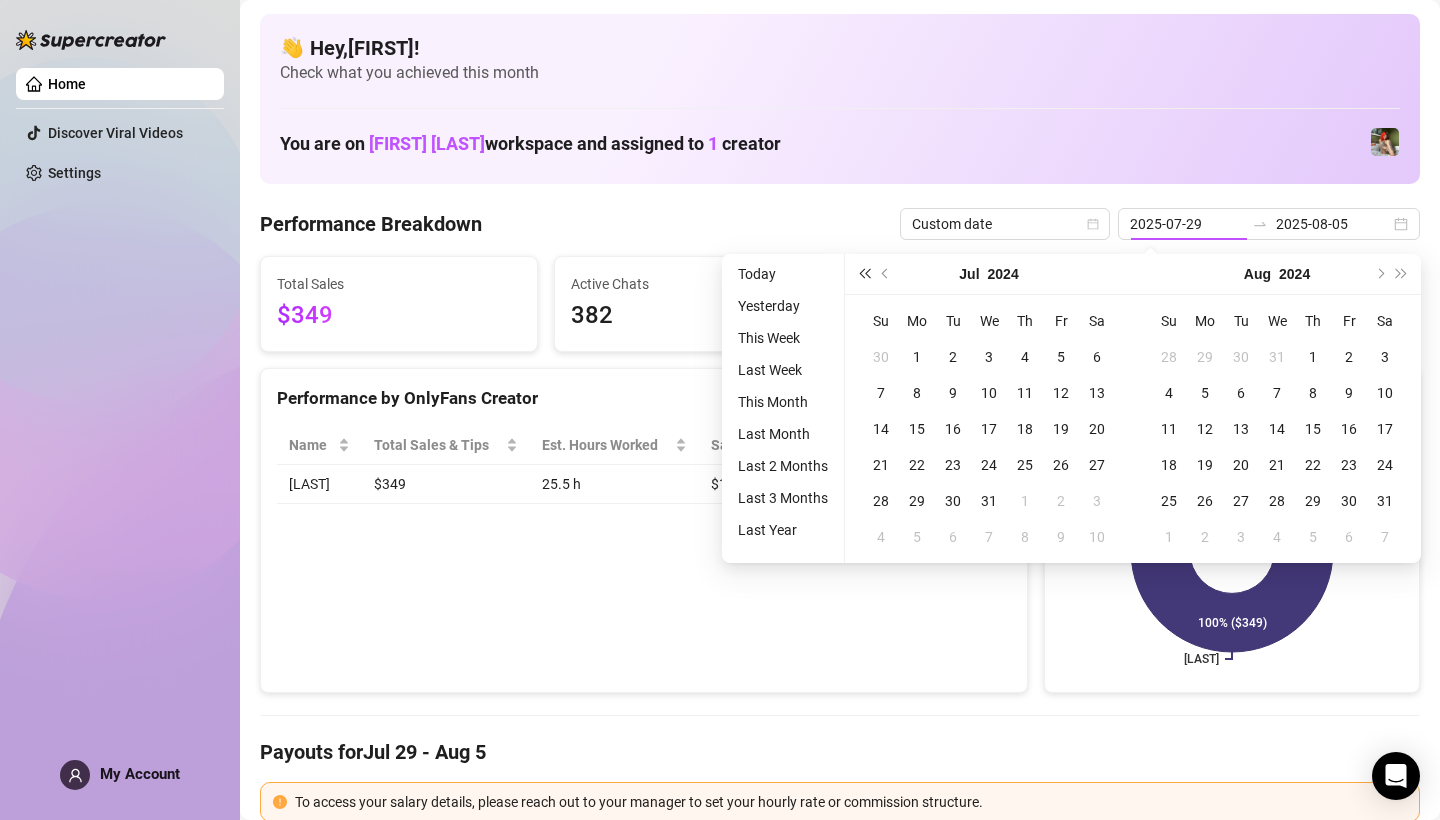 click at bounding box center (864, 274) 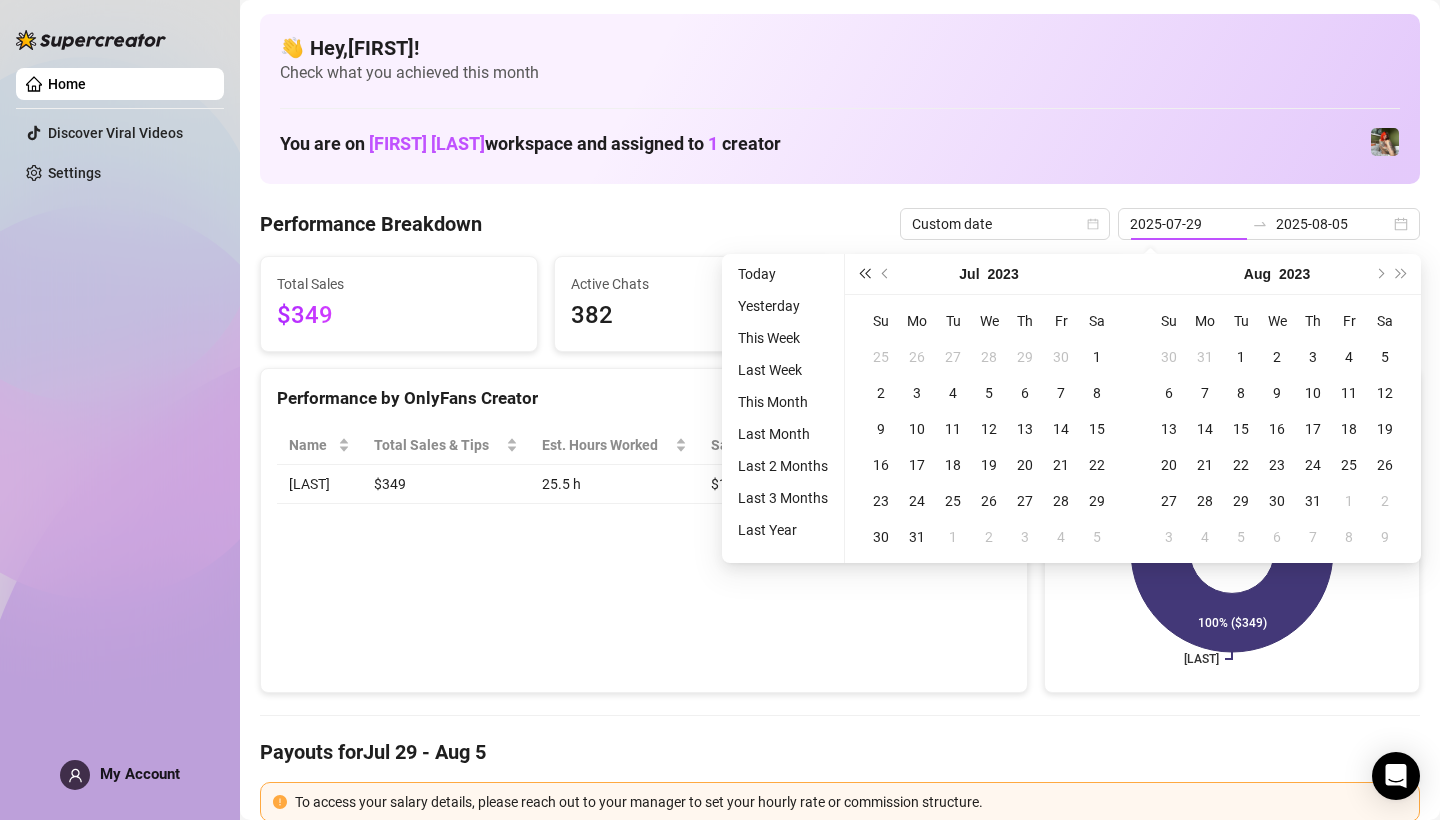click at bounding box center [864, 274] 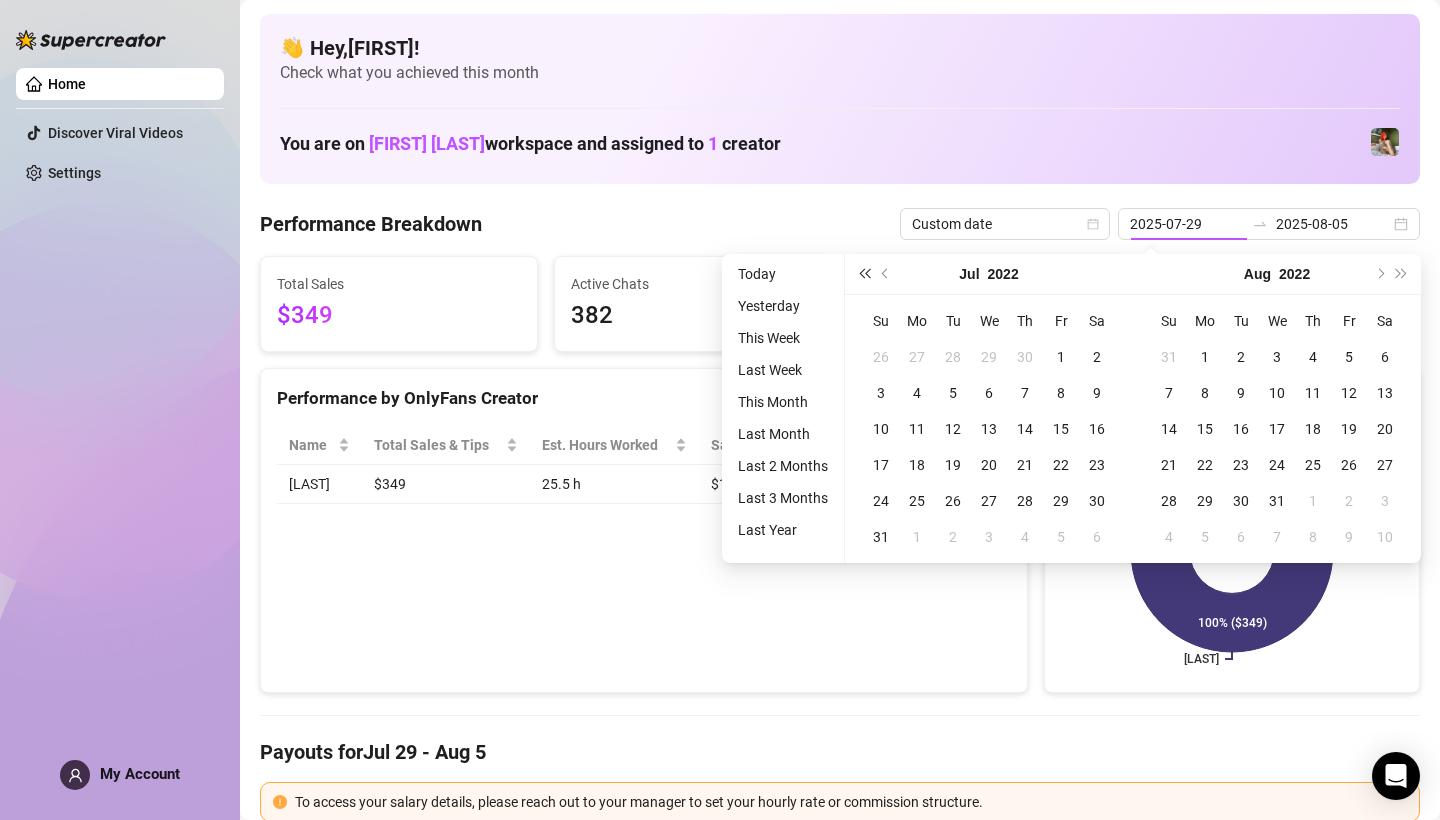 click at bounding box center [864, 274] 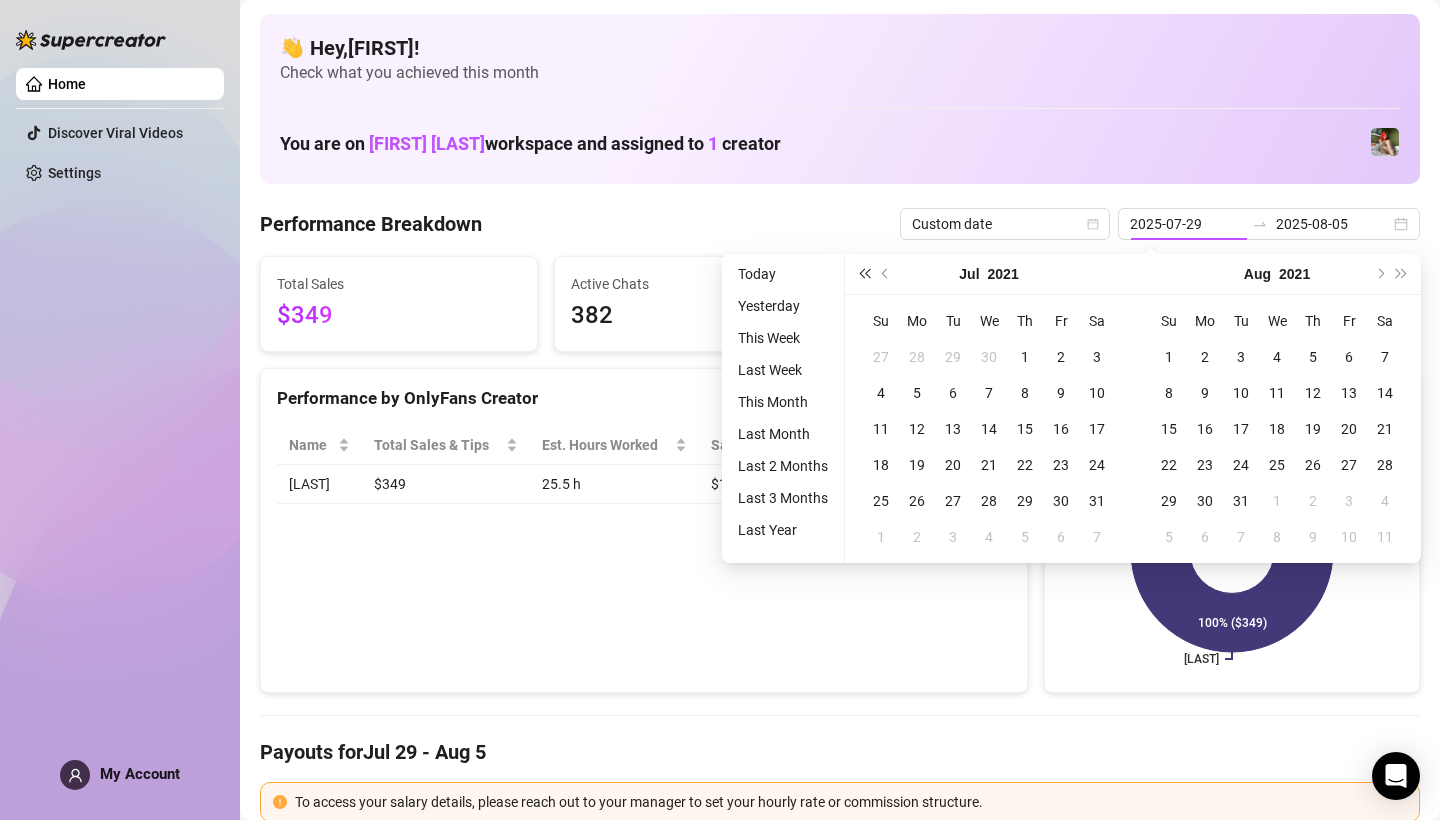 click at bounding box center [864, 274] 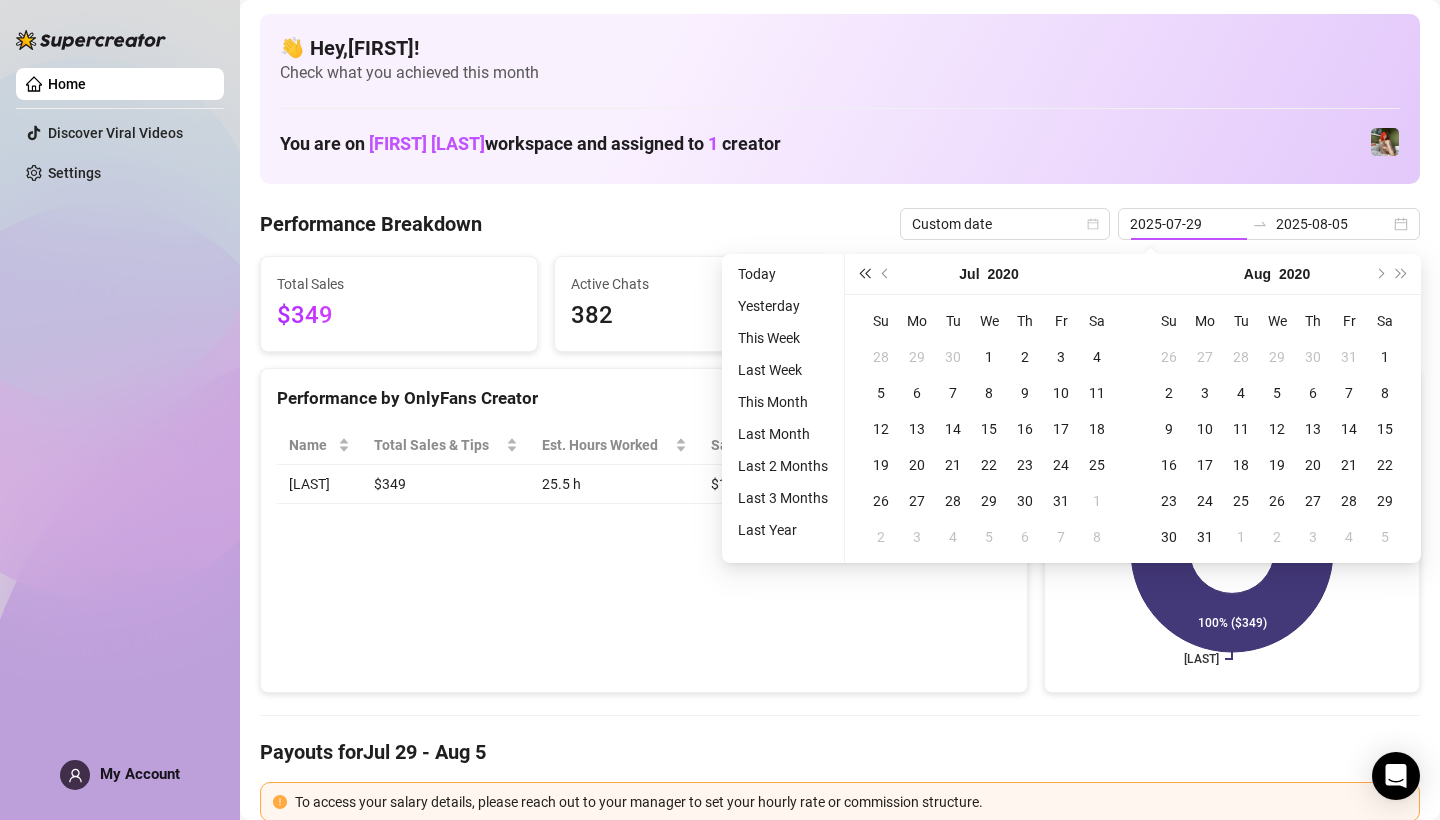 click at bounding box center [864, 274] 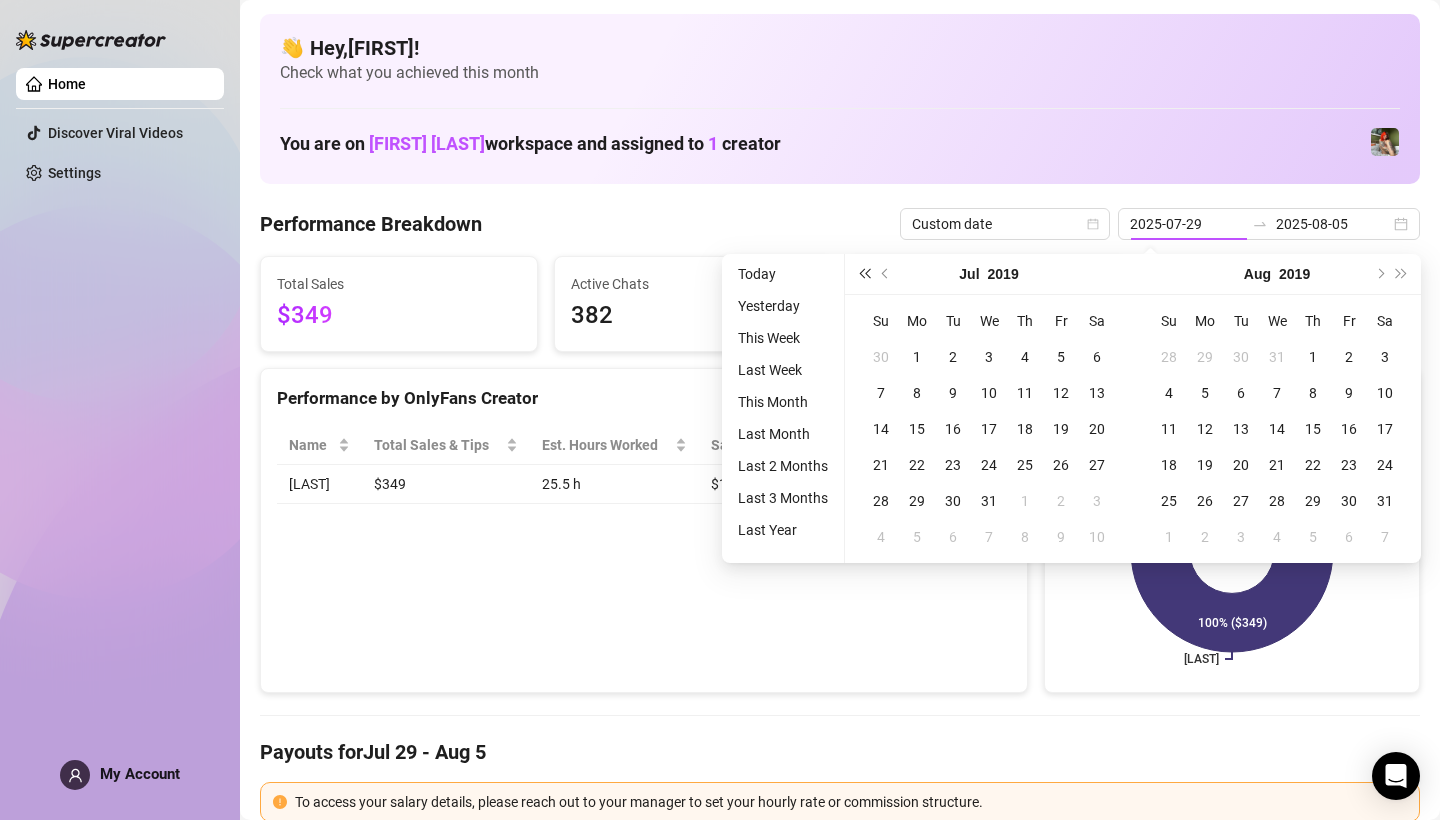 click at bounding box center [864, 274] 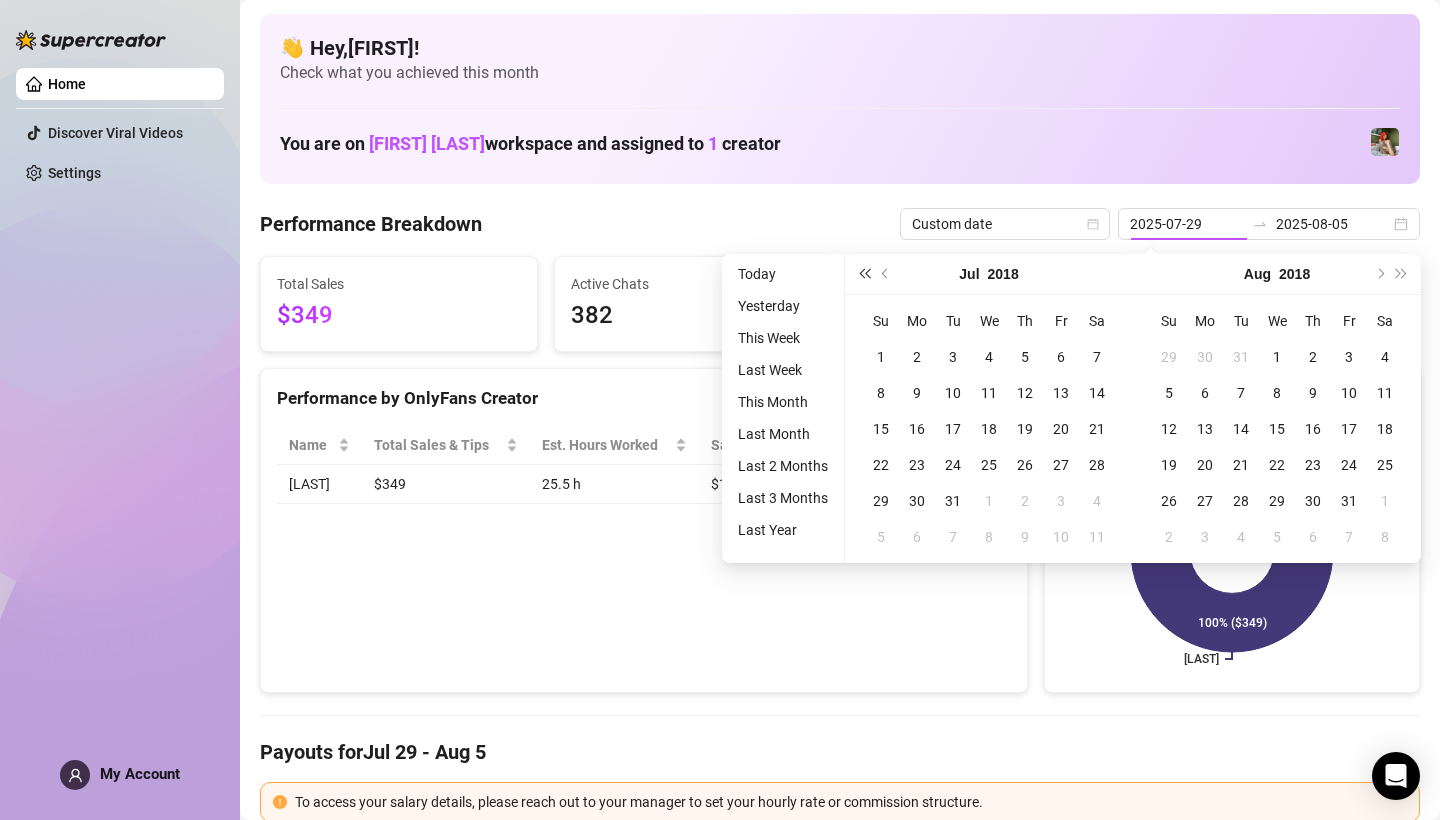 click at bounding box center [864, 274] 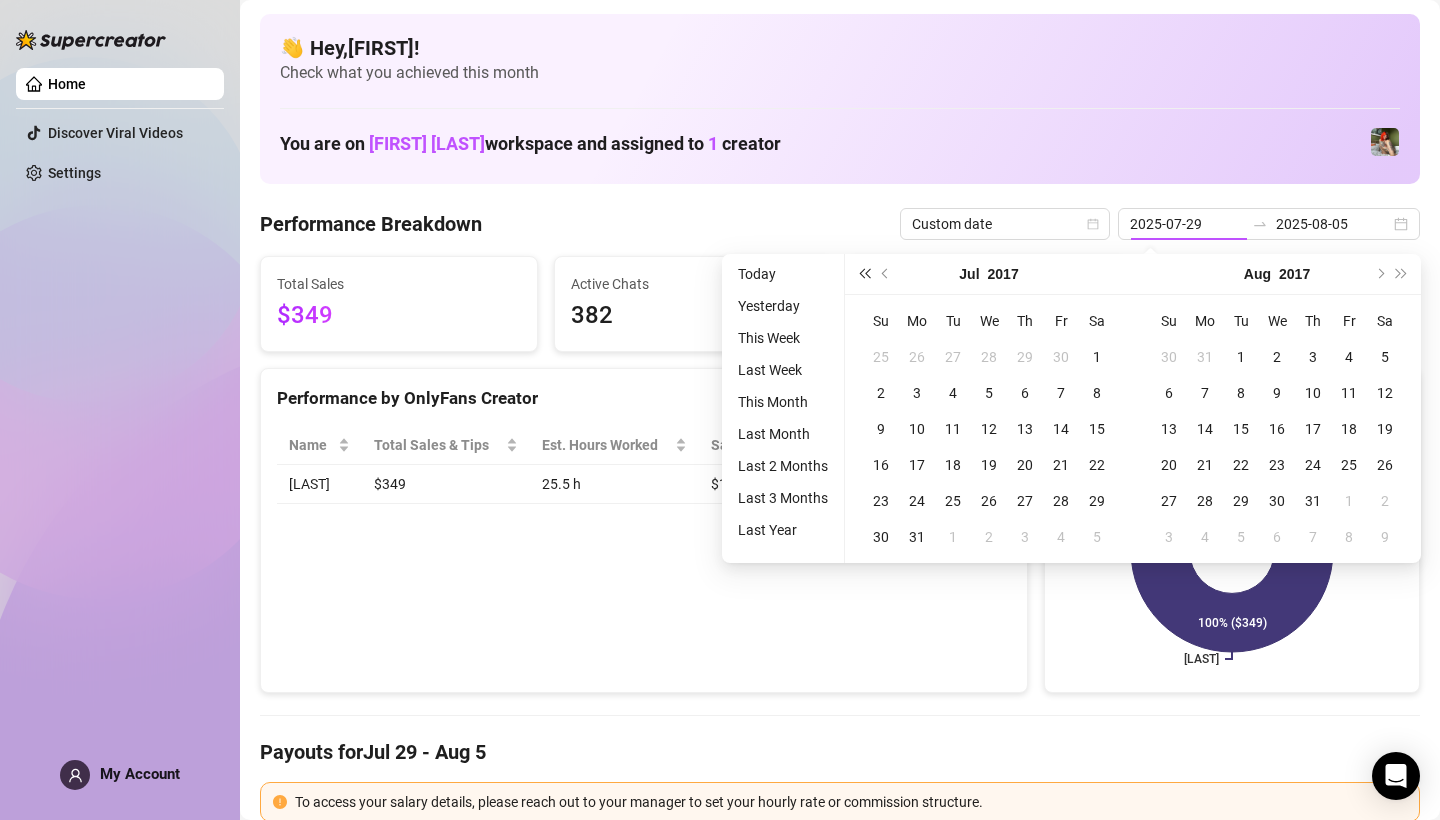 click at bounding box center [864, 274] 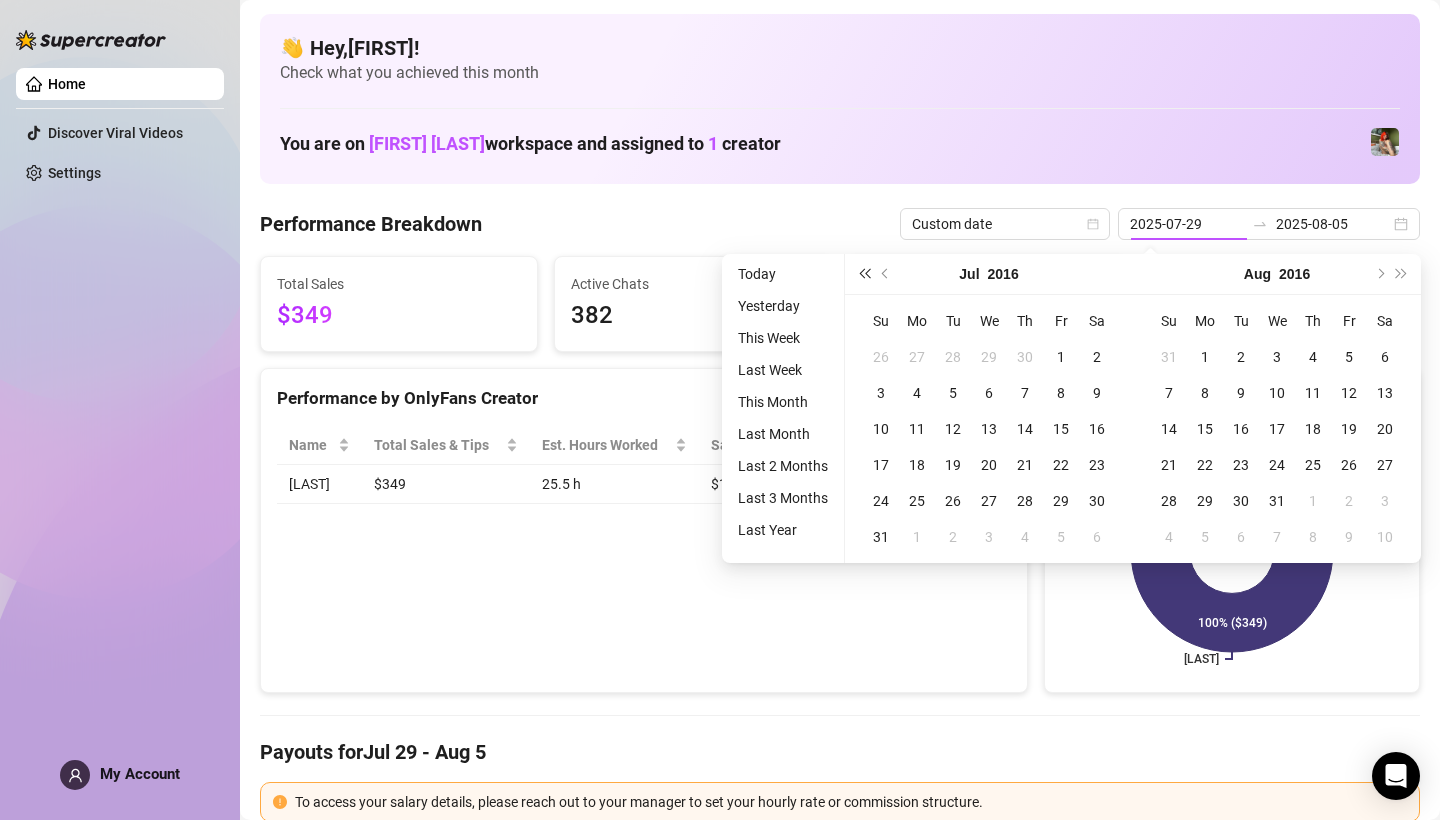 click at bounding box center [864, 274] 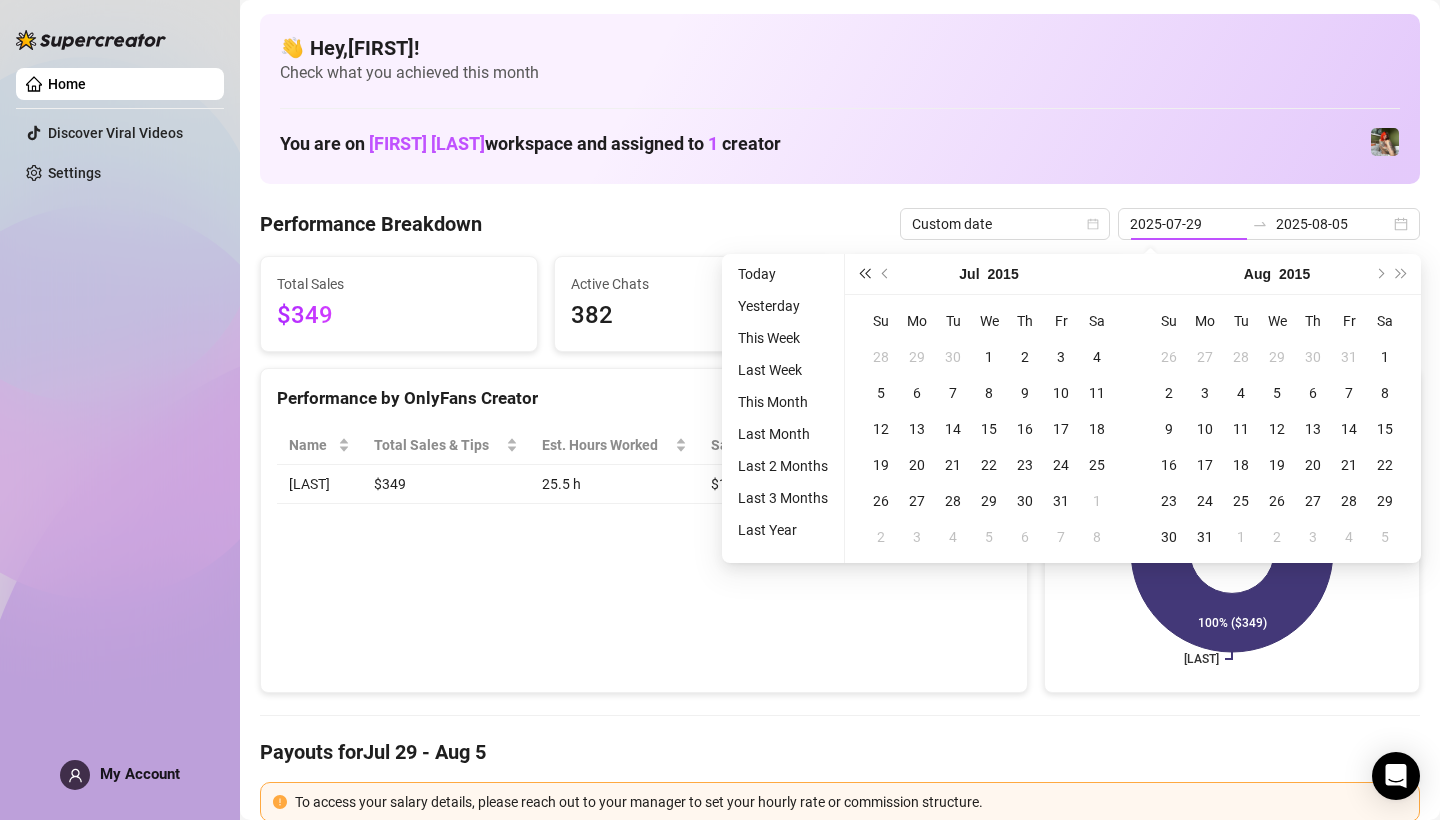 click at bounding box center [864, 274] 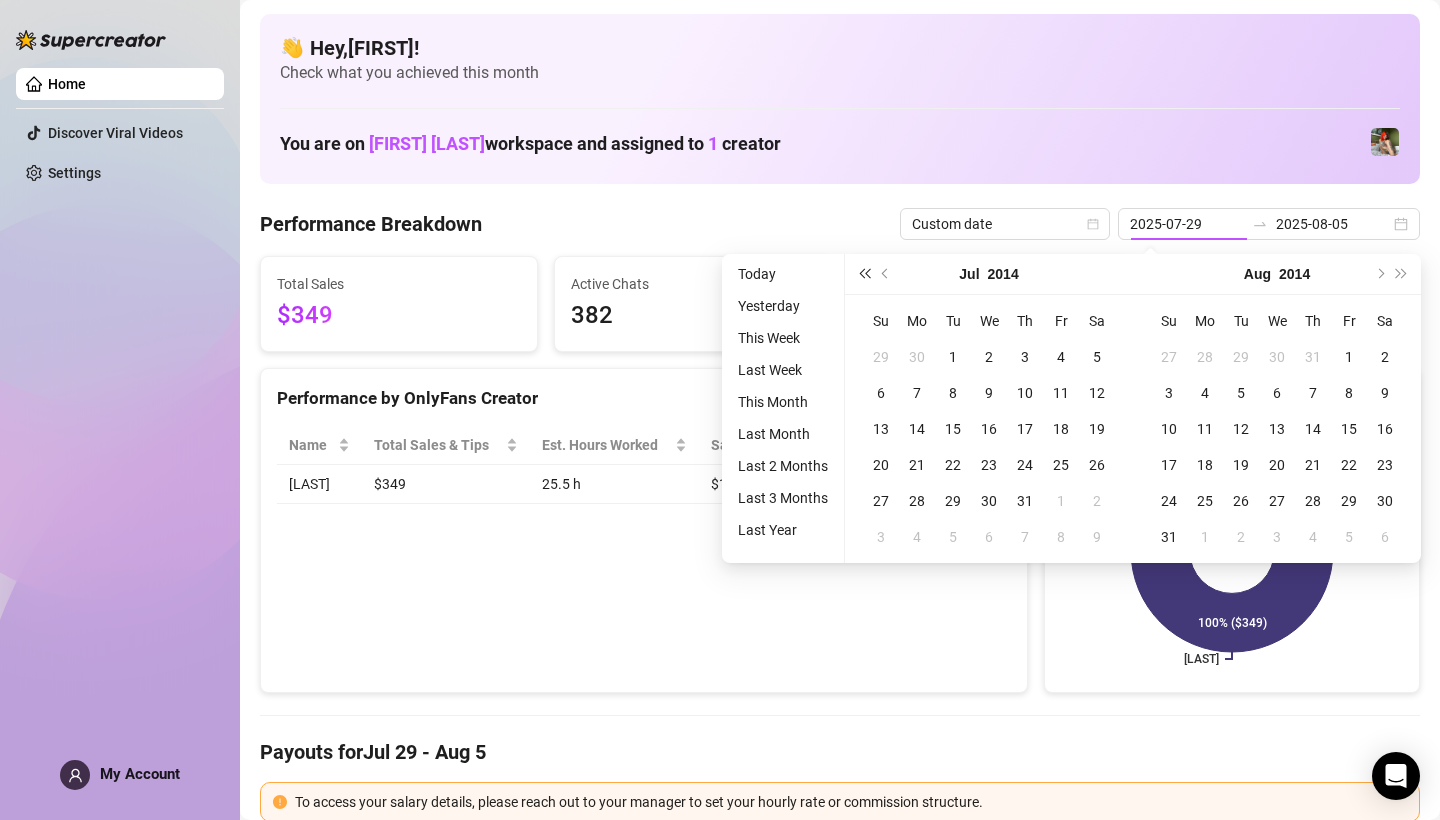 click at bounding box center [864, 274] 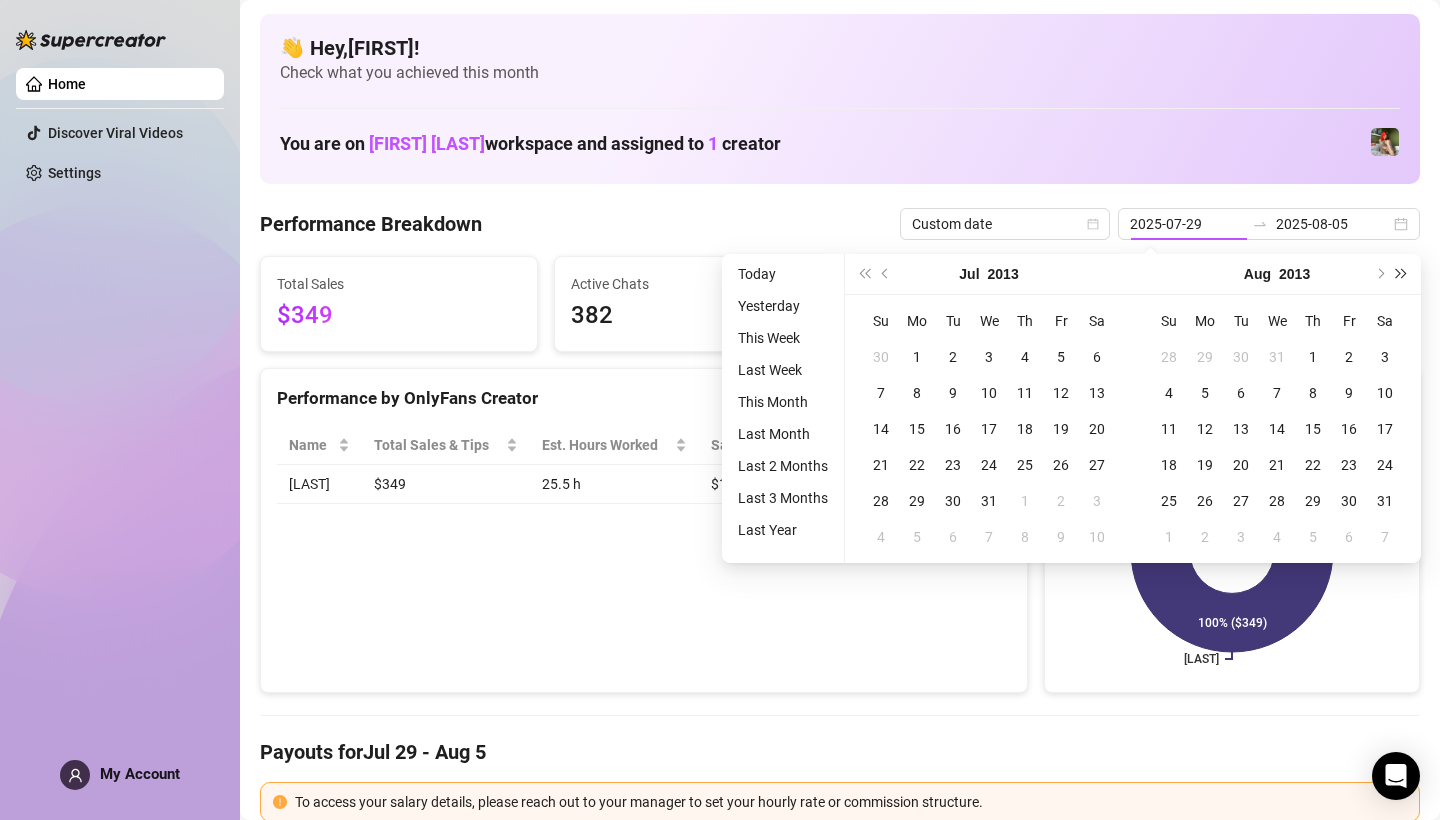 click at bounding box center [1402, 274] 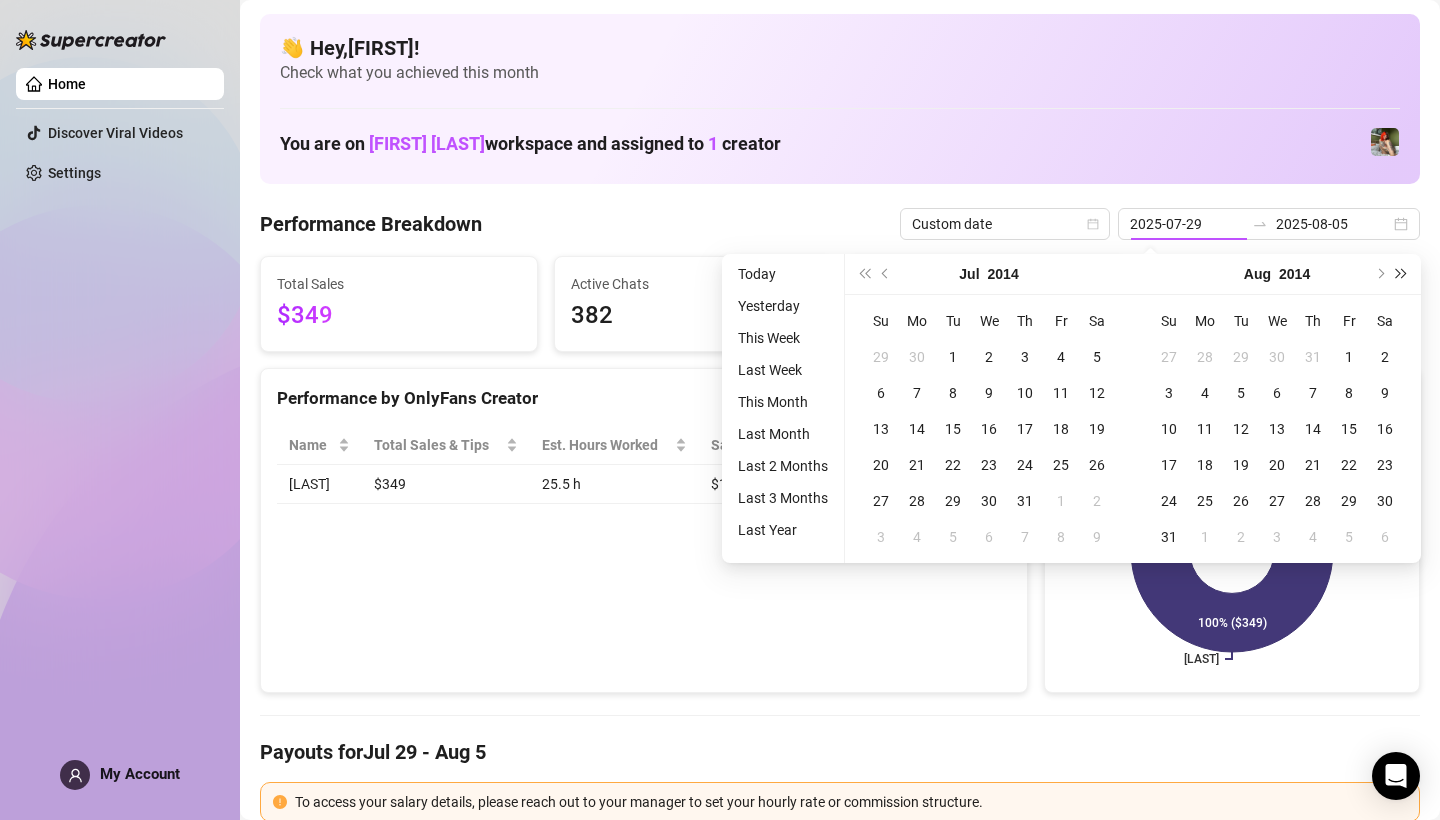 click at bounding box center [1402, 274] 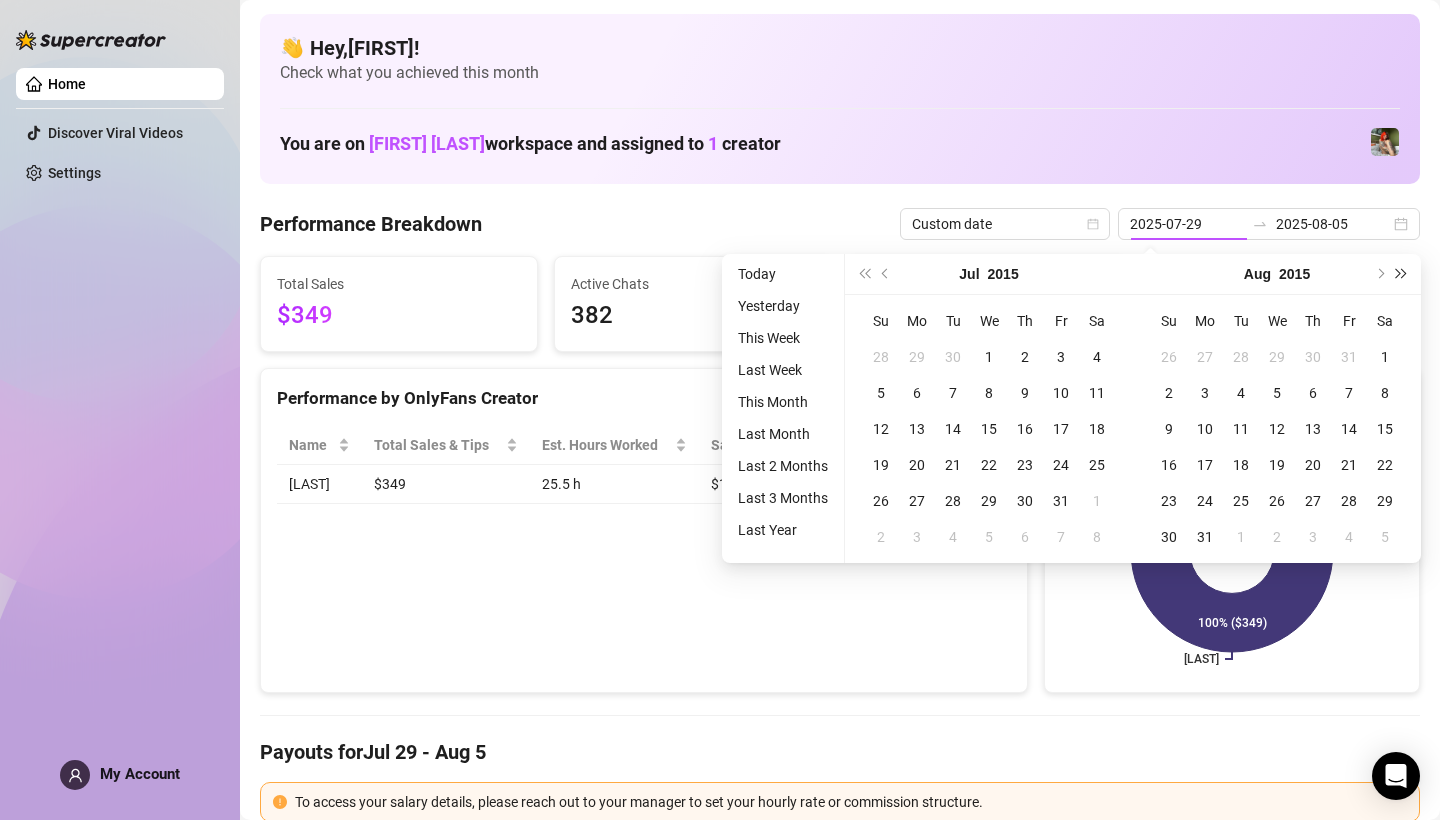 click at bounding box center (1402, 274) 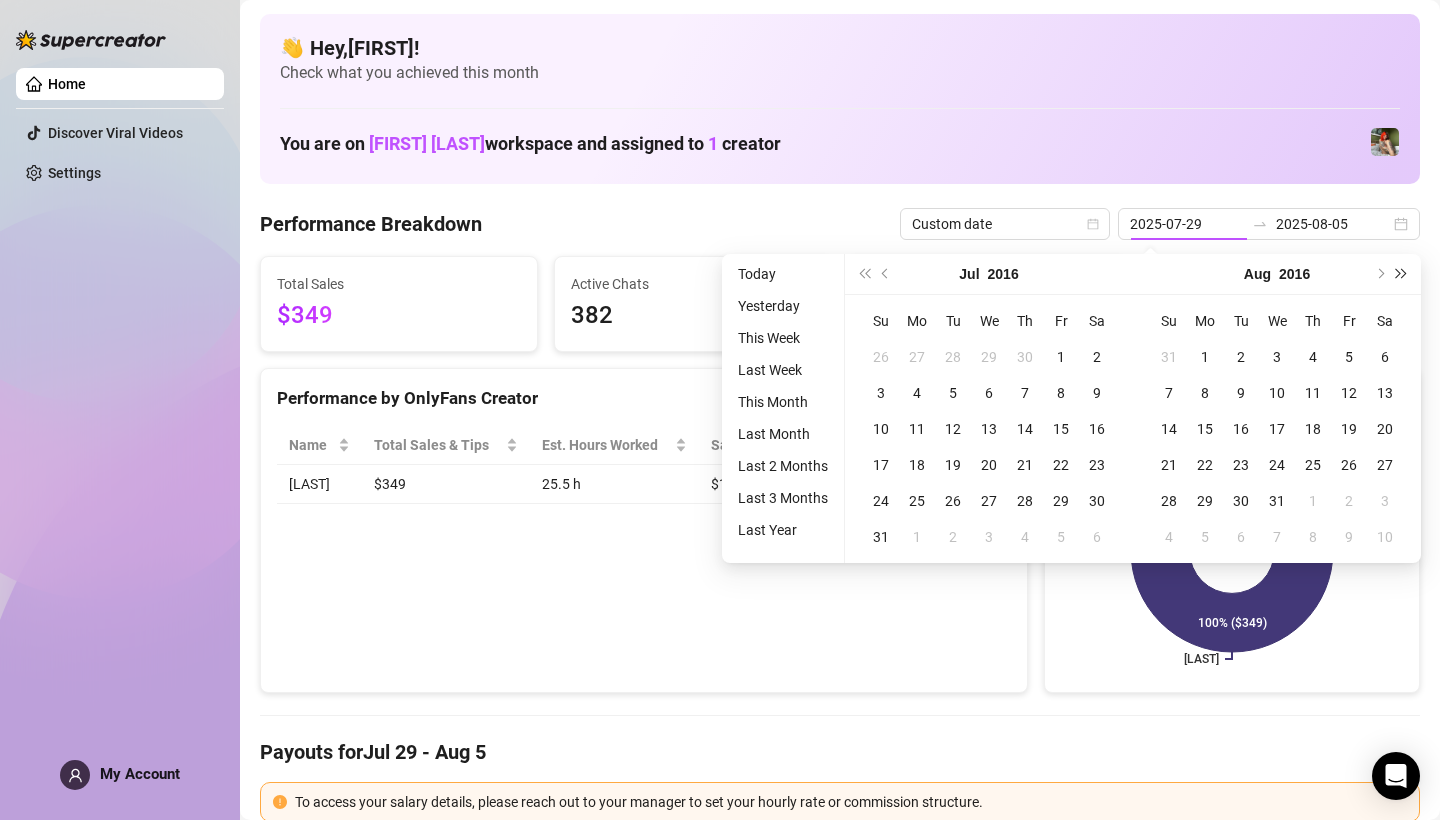 click at bounding box center [1402, 274] 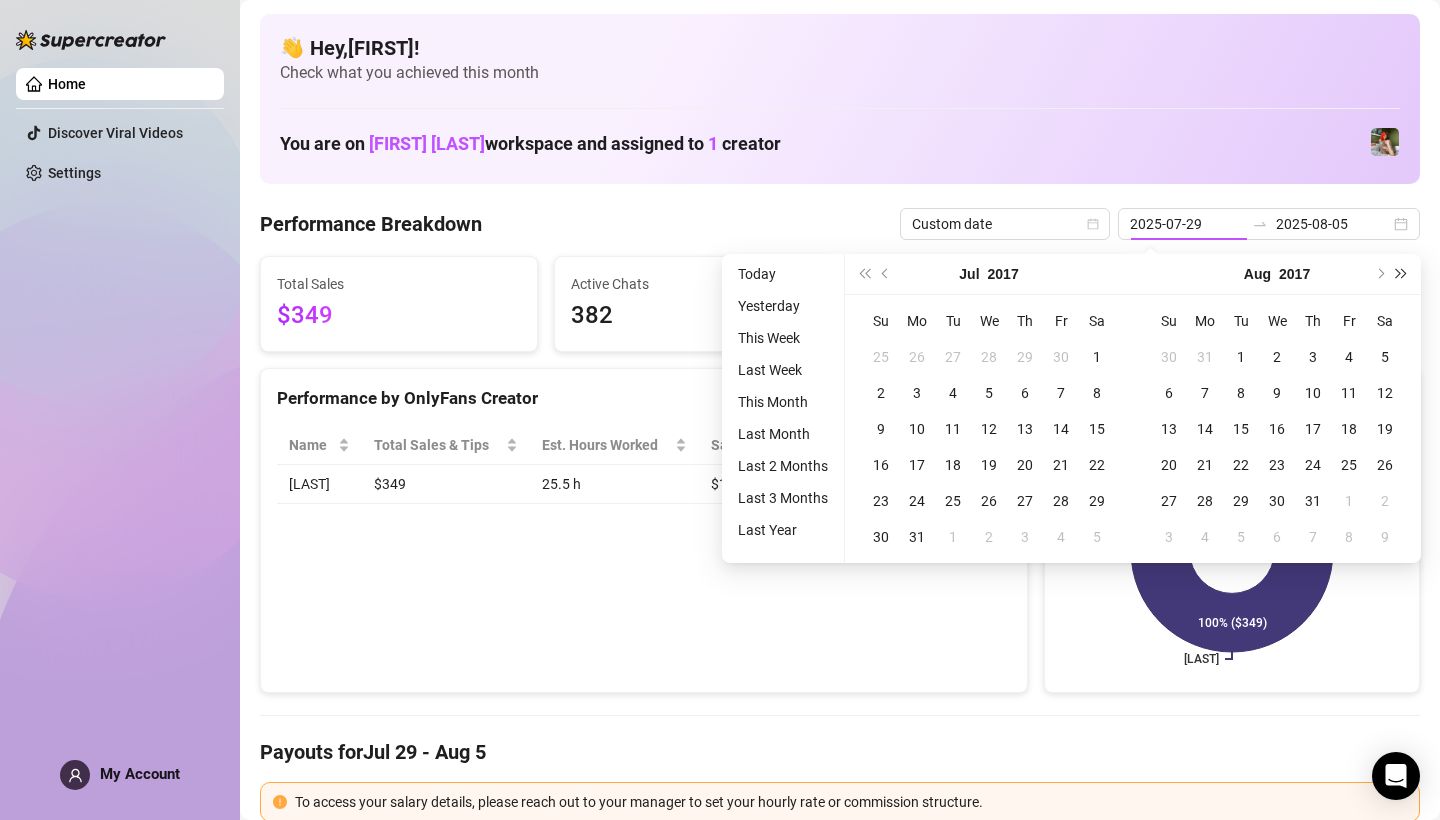 click at bounding box center [1402, 274] 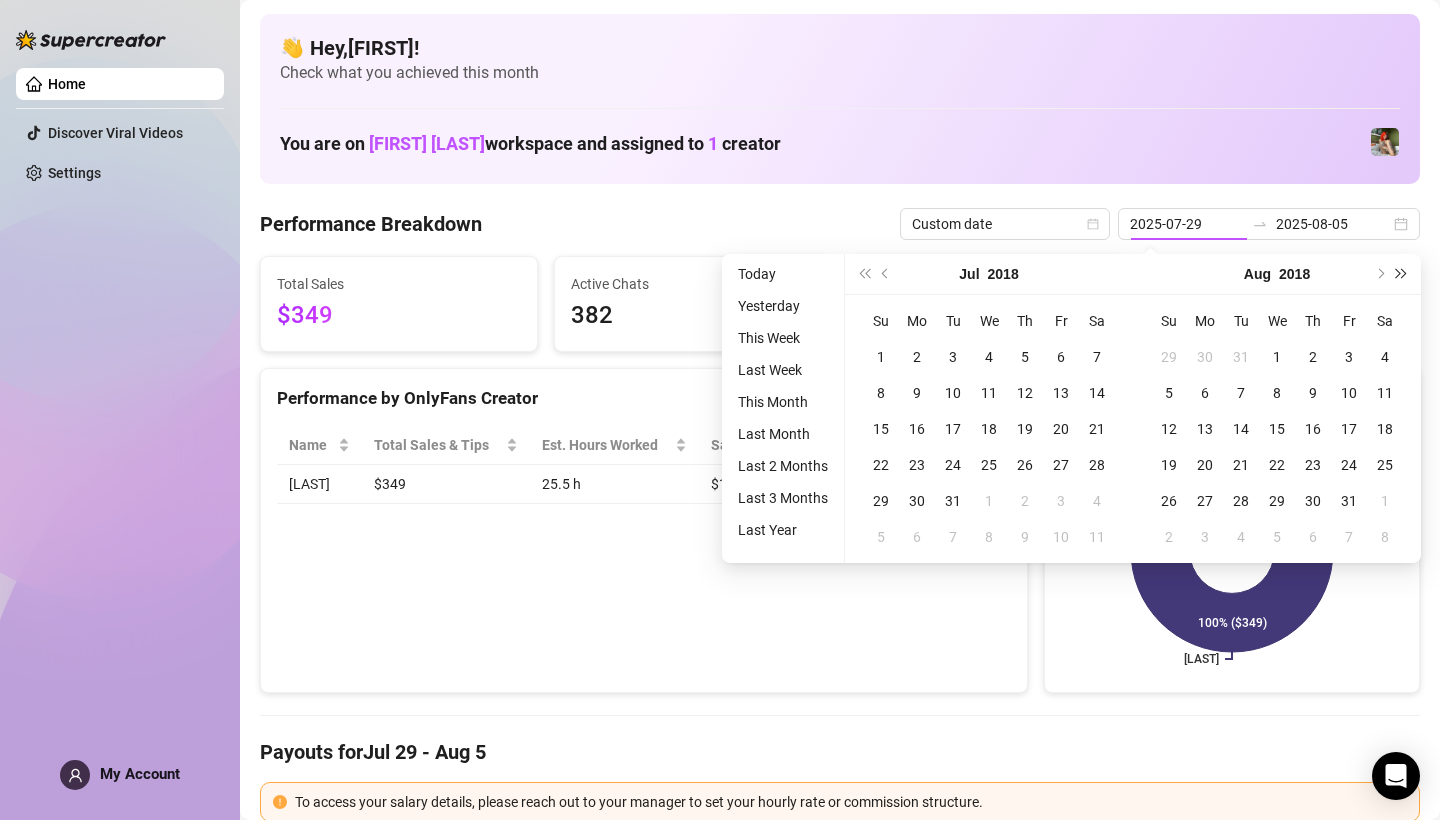 click at bounding box center (1402, 274) 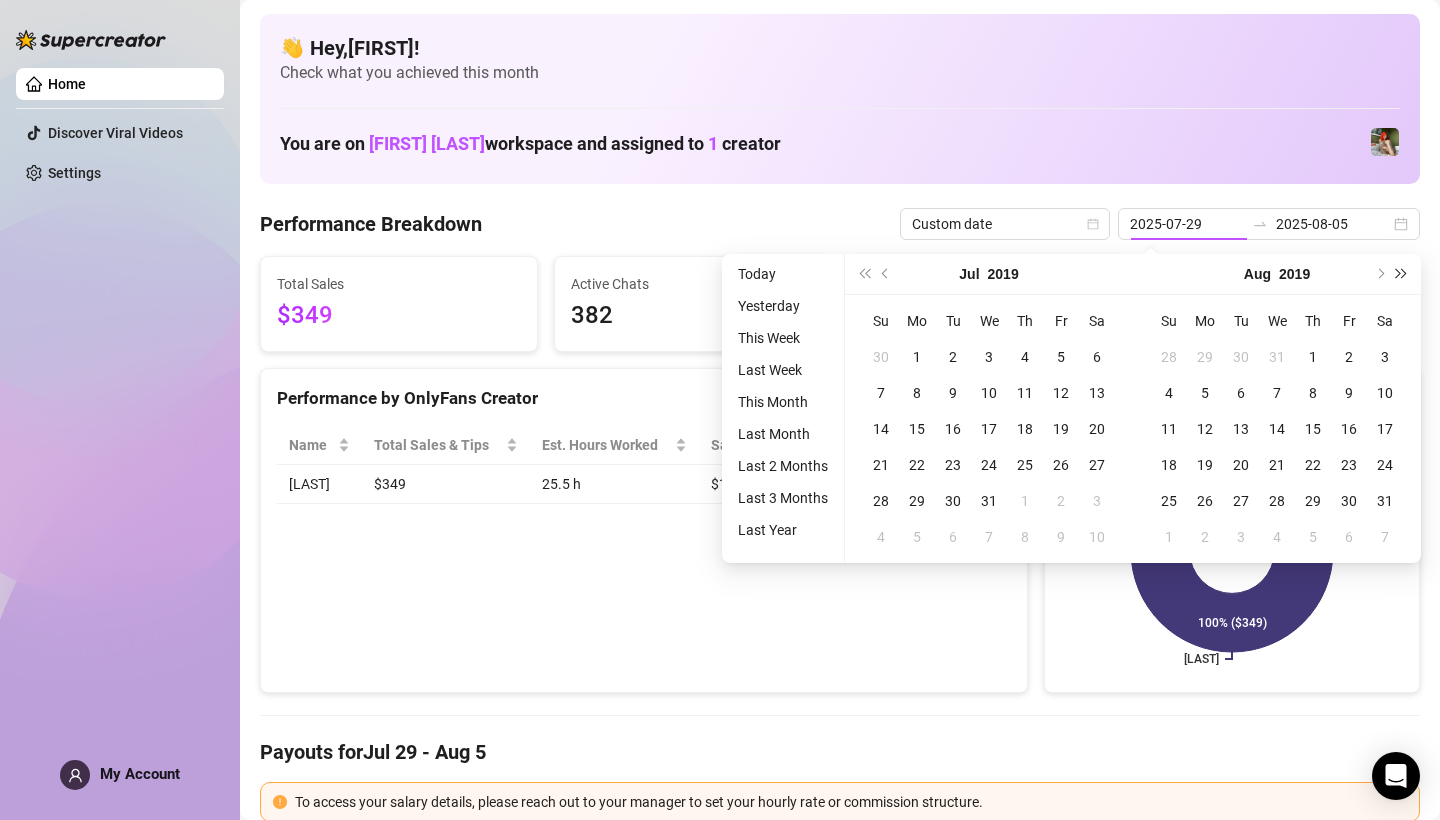 click at bounding box center [1402, 274] 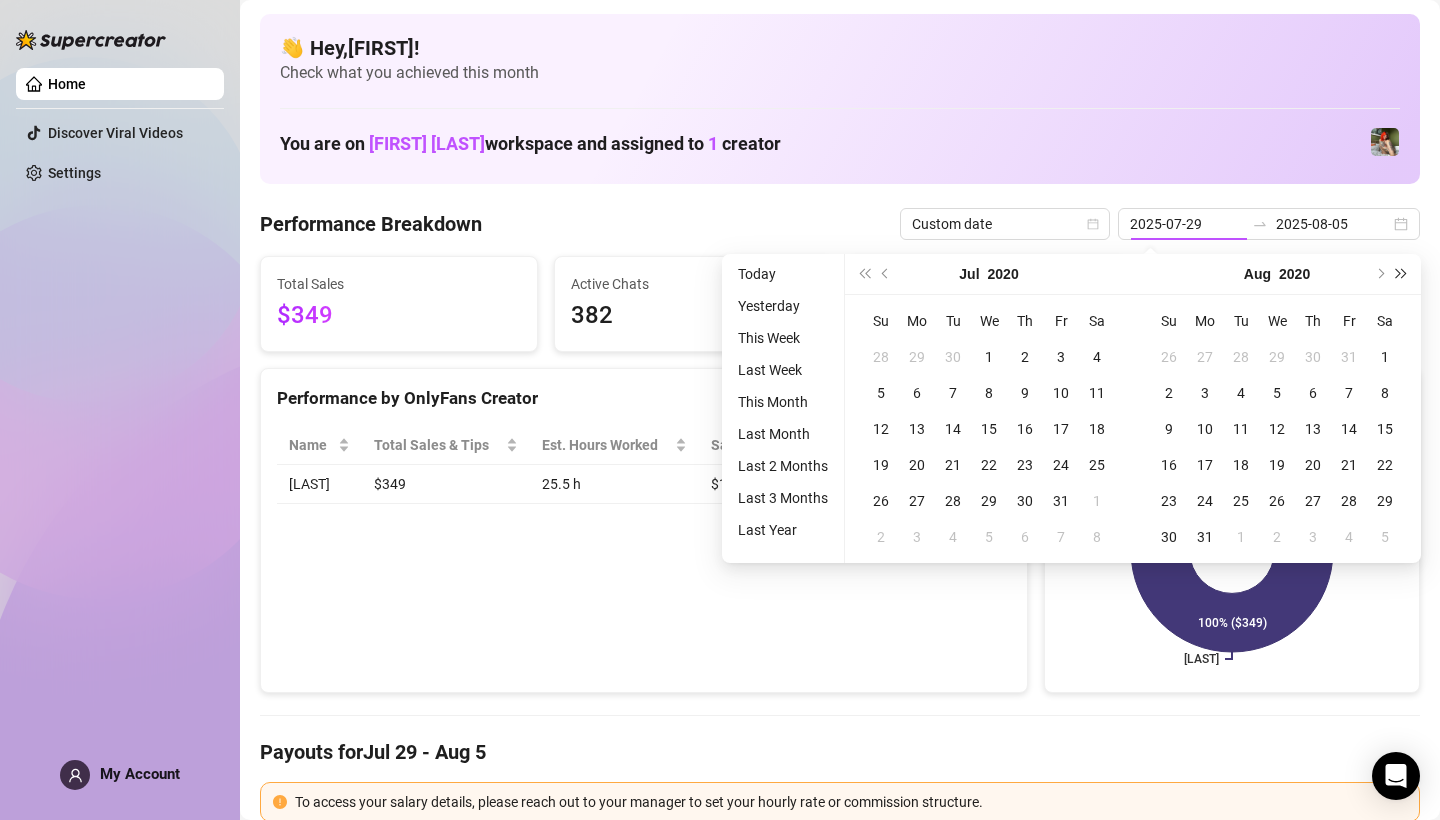 click at bounding box center [1402, 274] 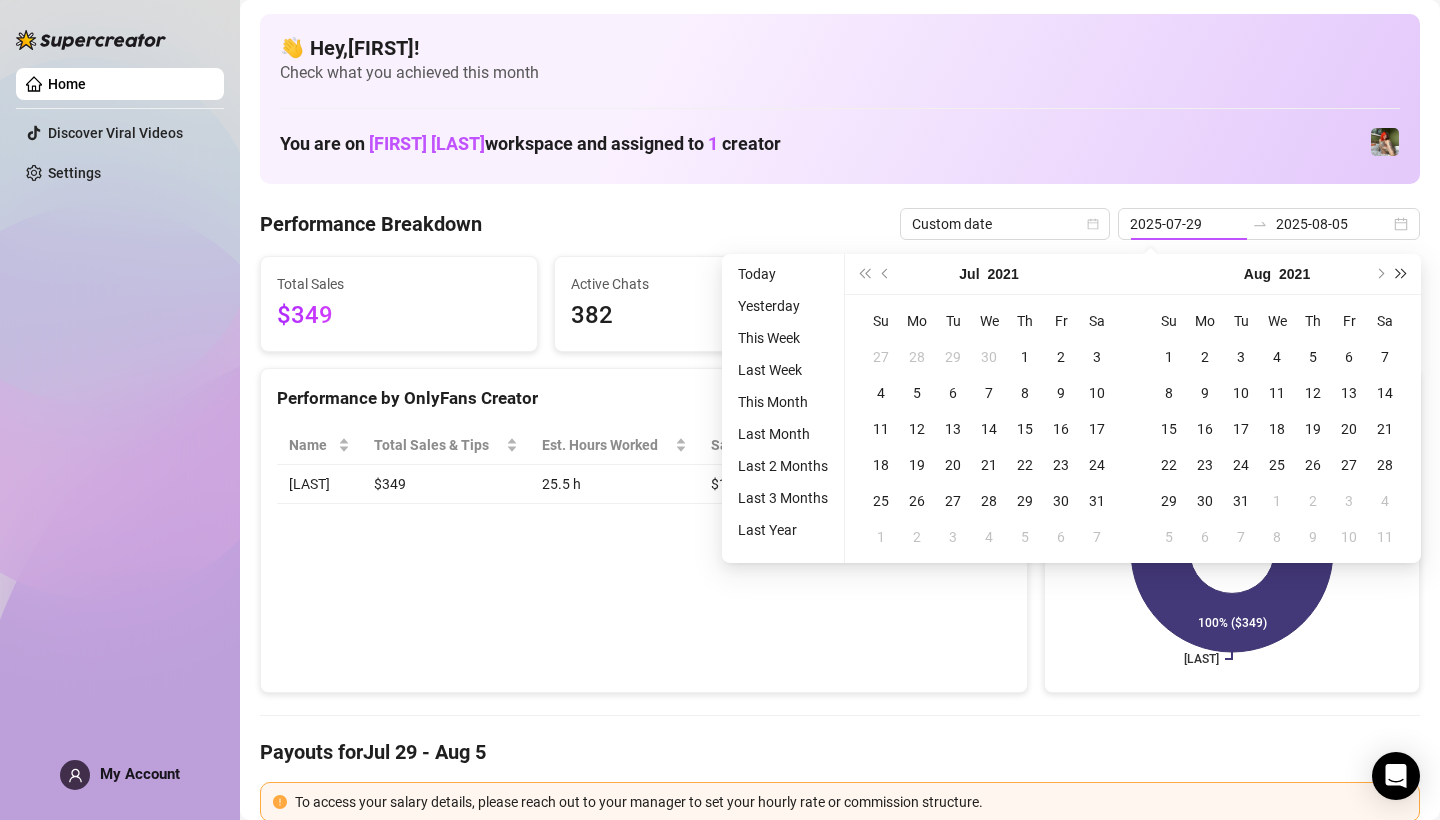 click at bounding box center [1402, 274] 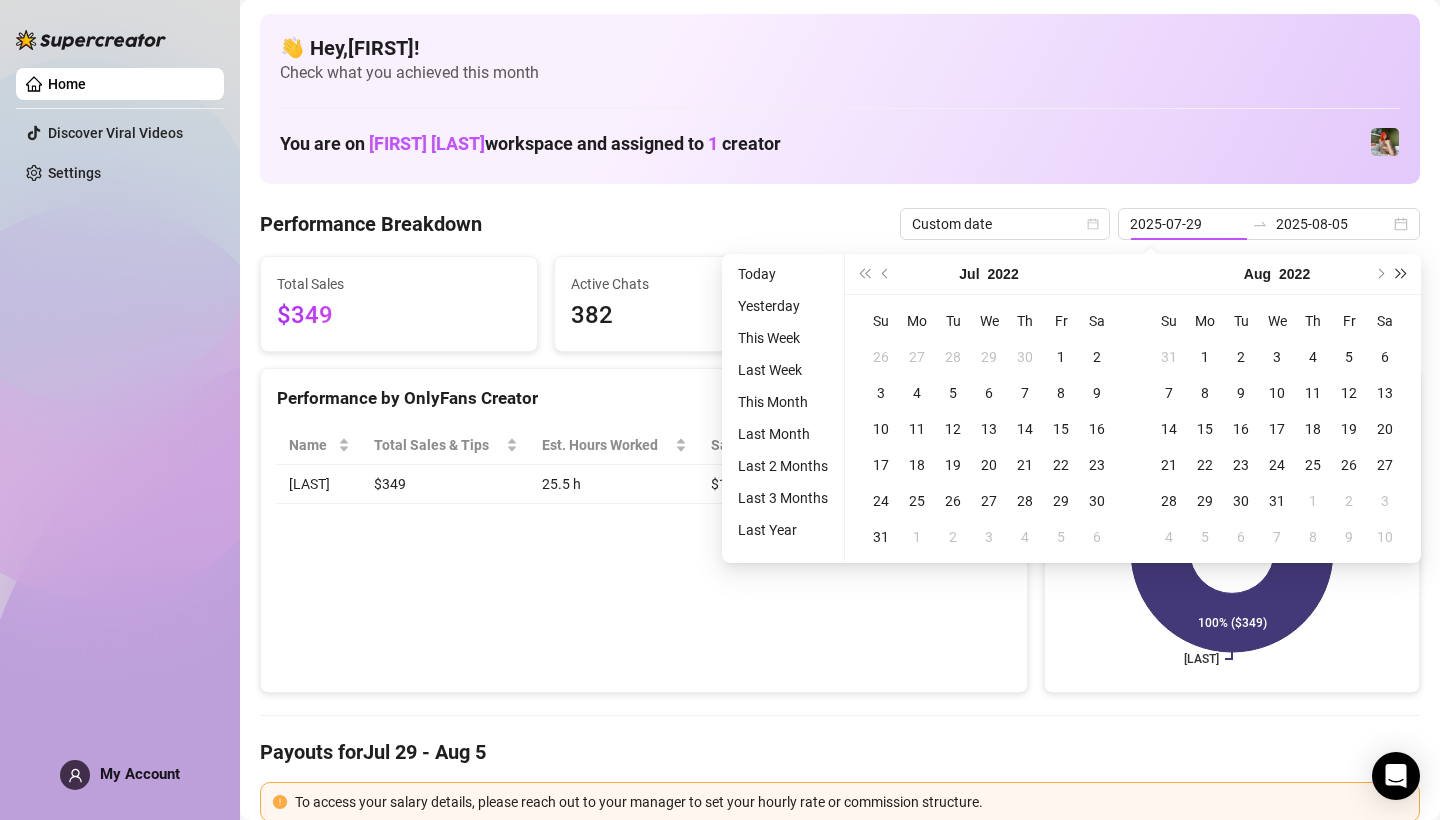click at bounding box center (1402, 274) 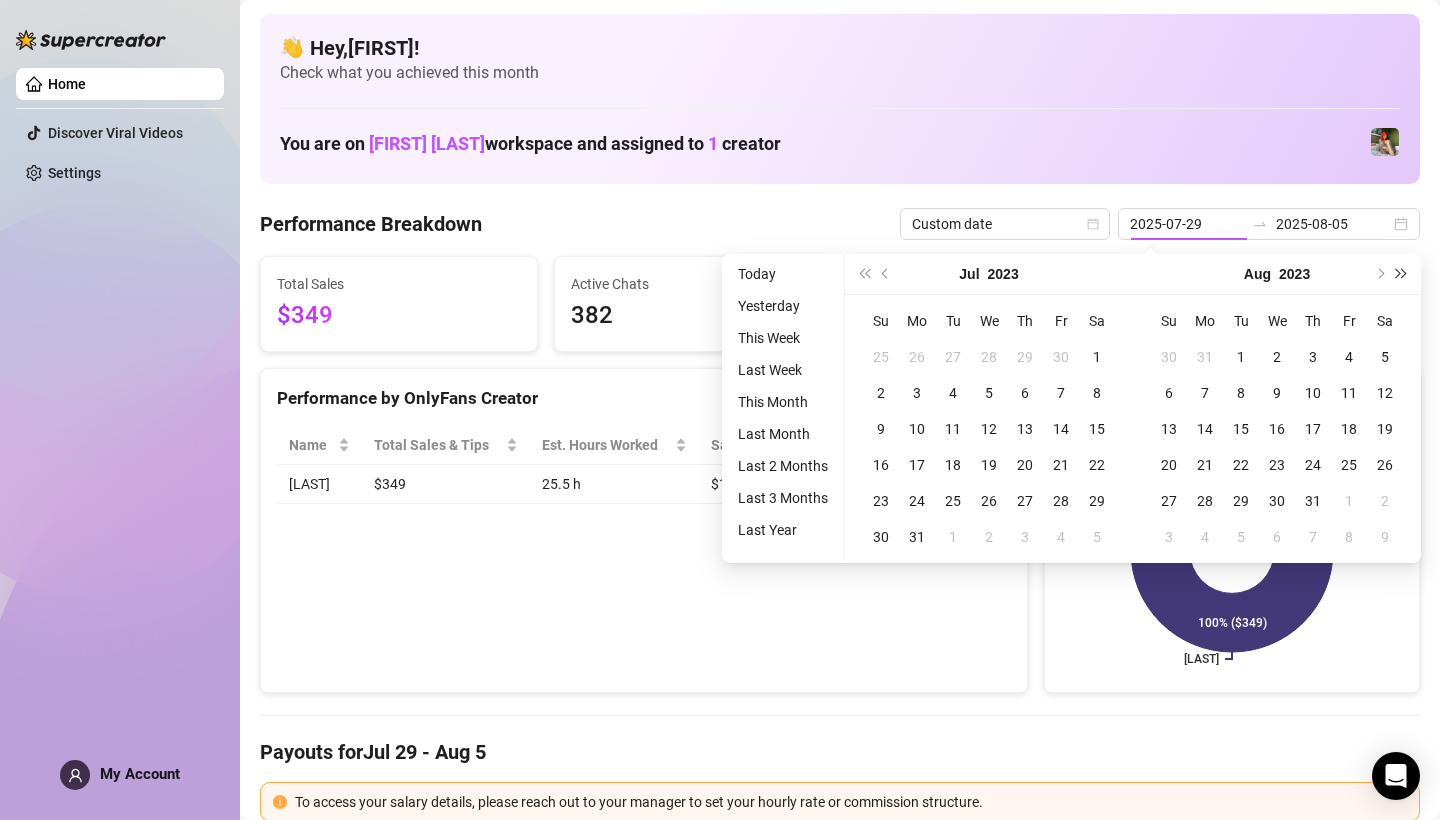 click at bounding box center (1402, 274) 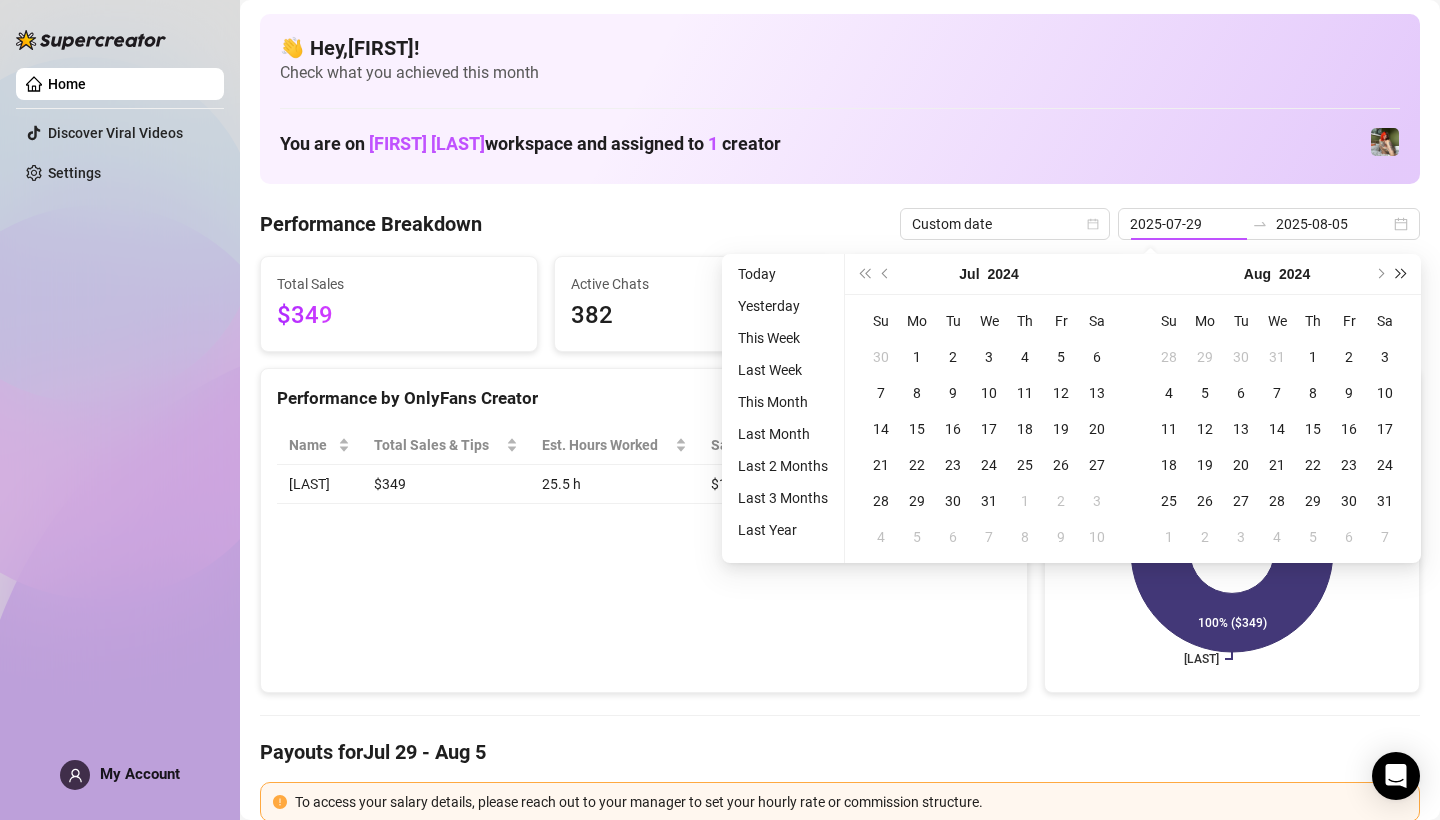 click at bounding box center [1402, 274] 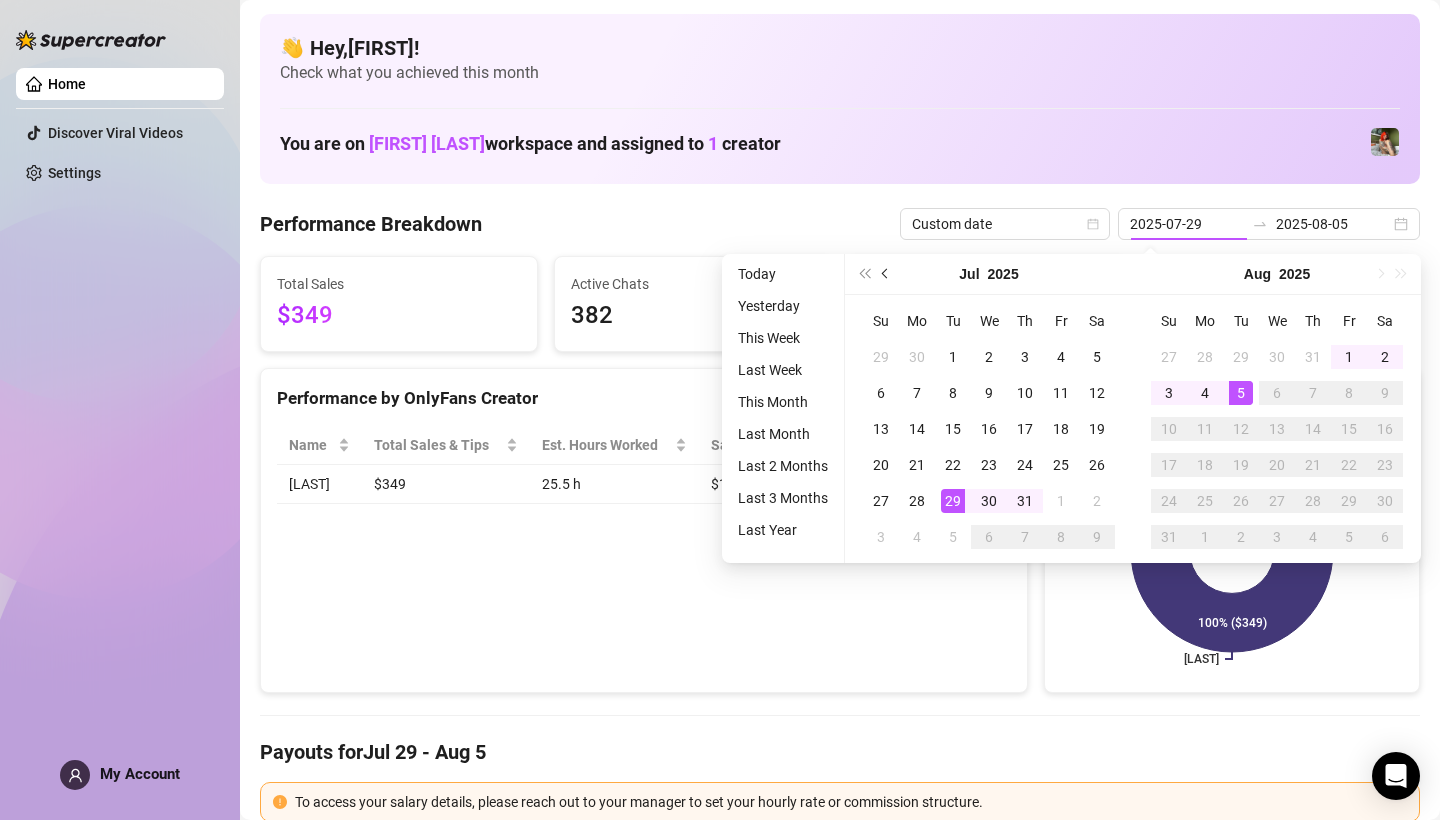 click at bounding box center (886, 274) 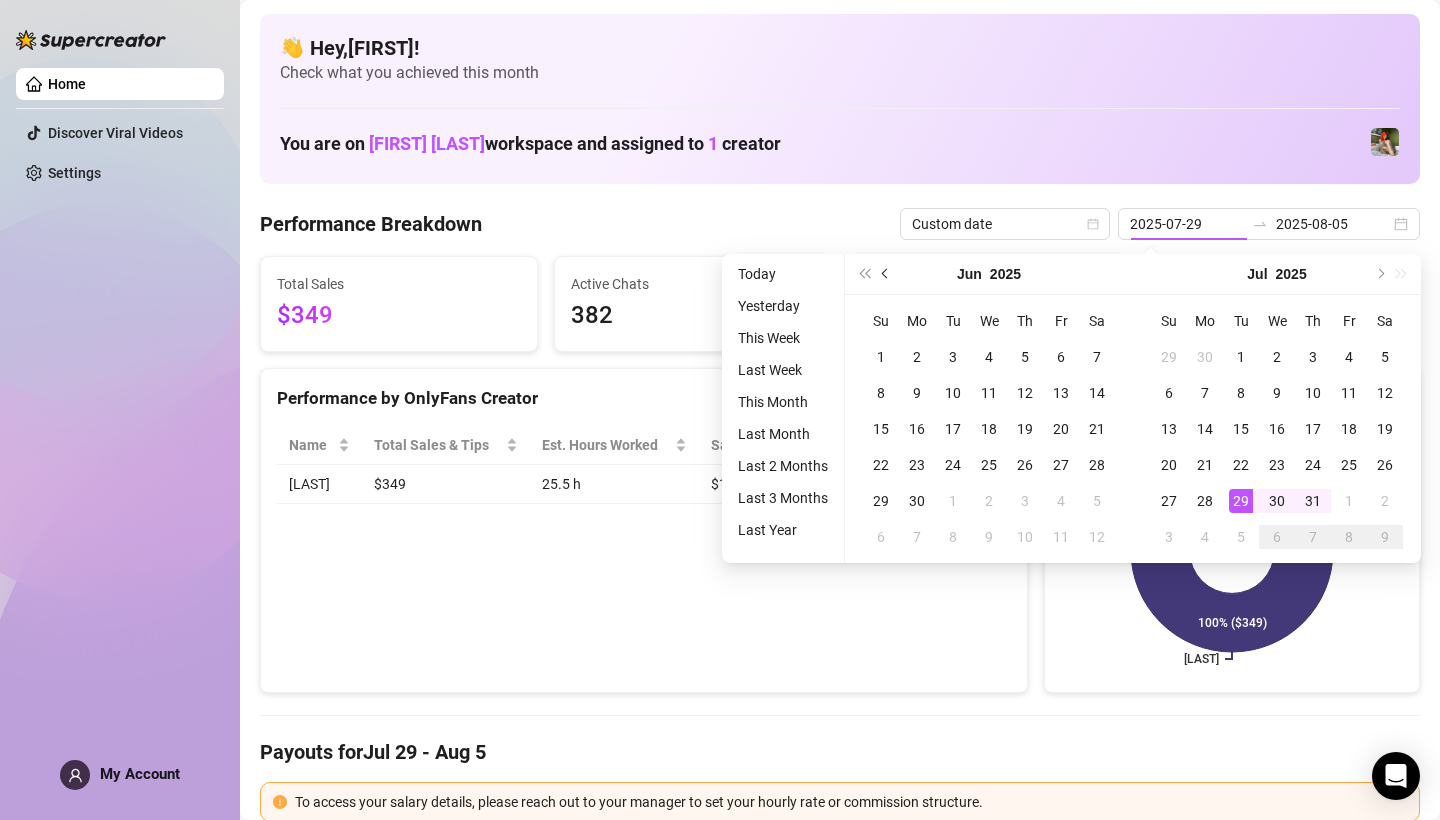 click at bounding box center (886, 274) 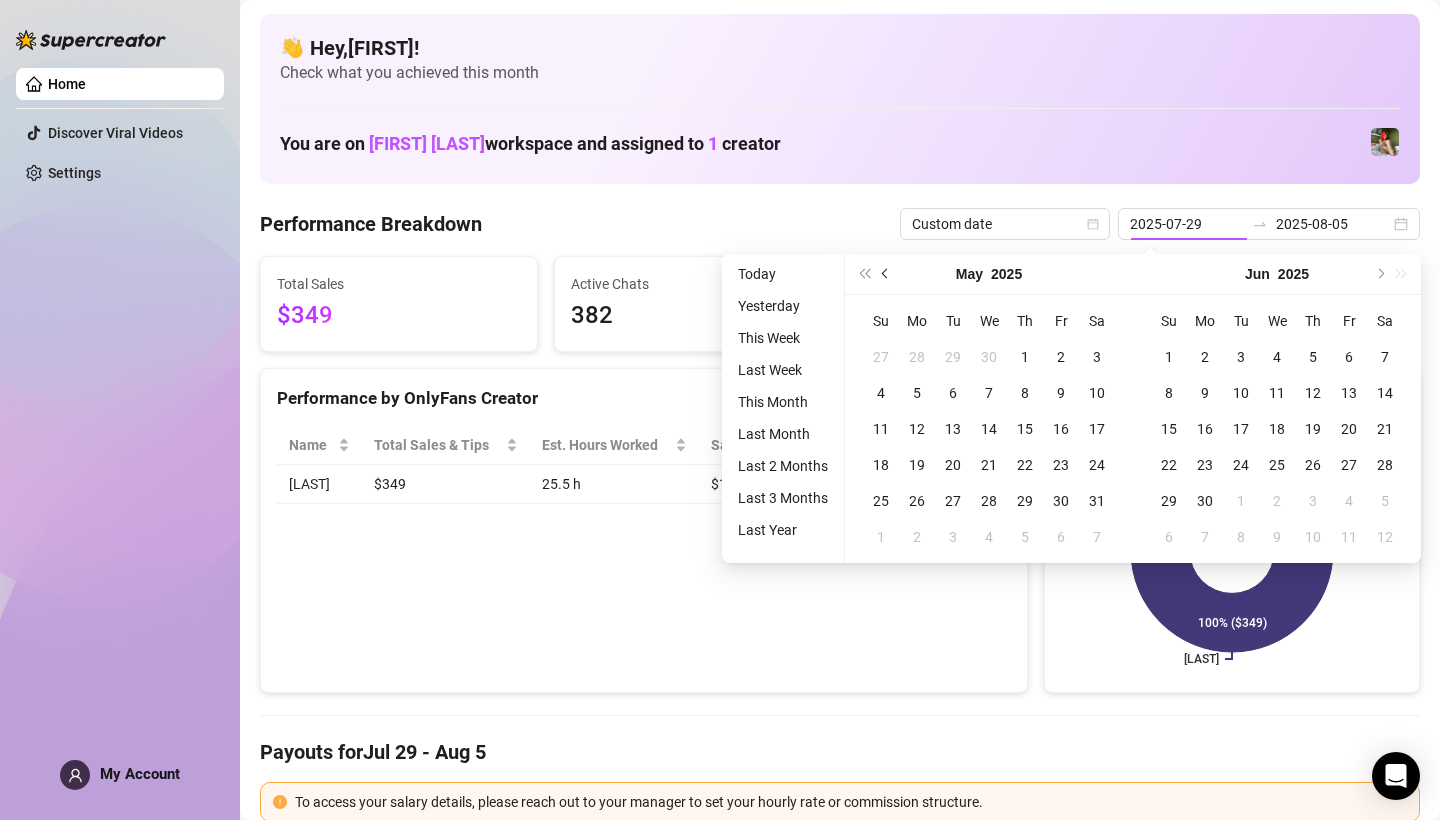 click at bounding box center (886, 274) 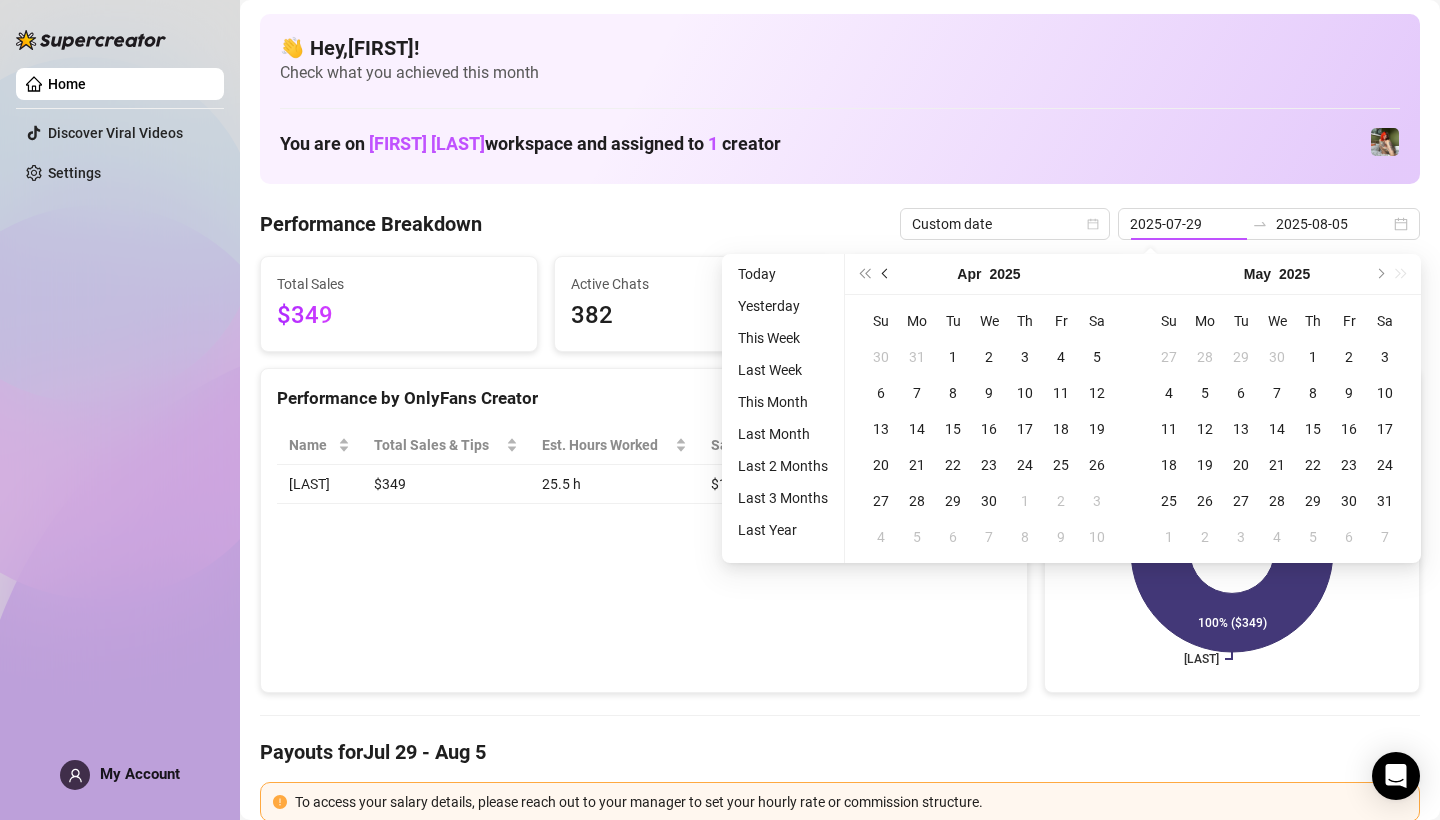click at bounding box center (886, 274) 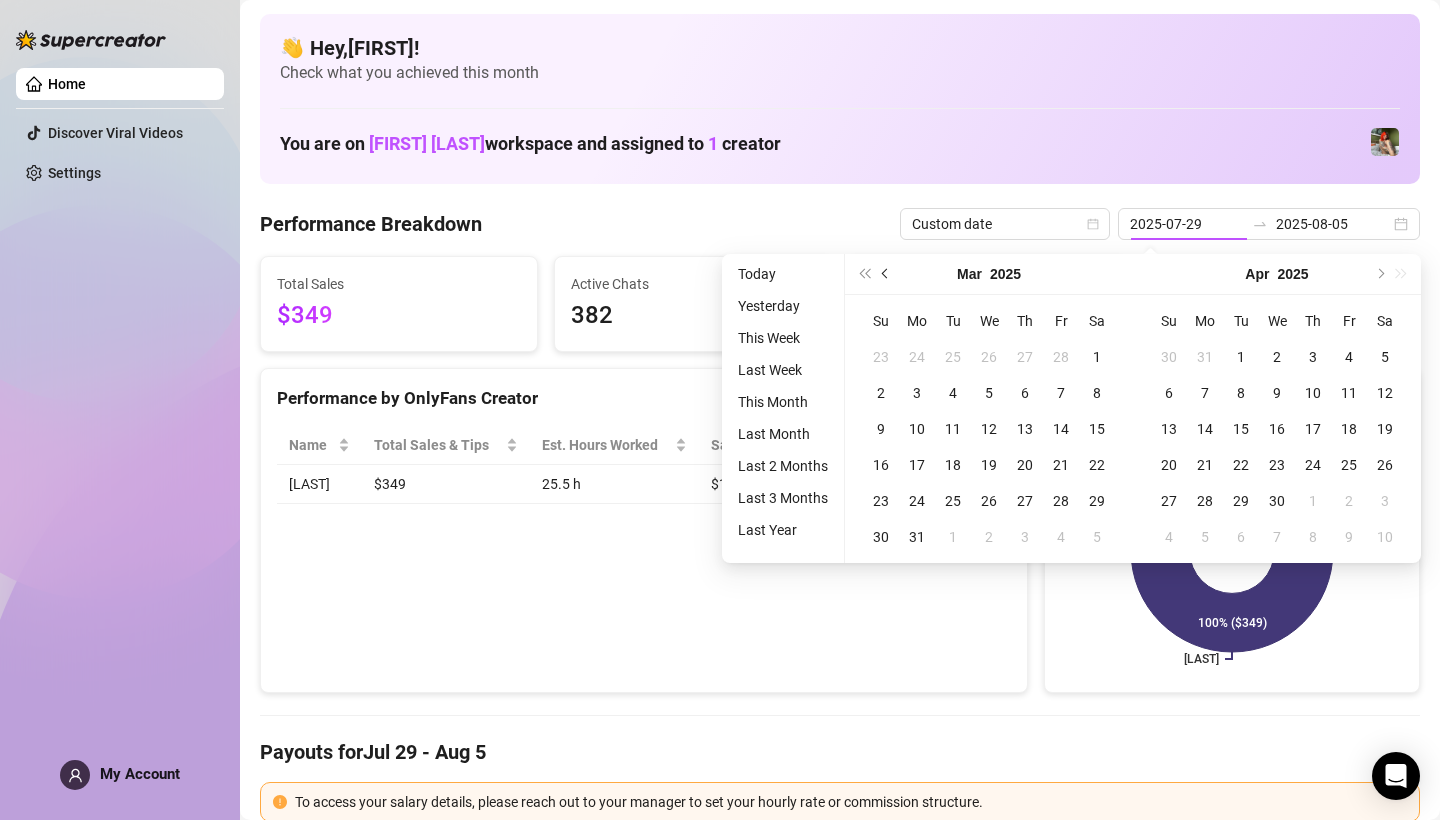 click at bounding box center [886, 274] 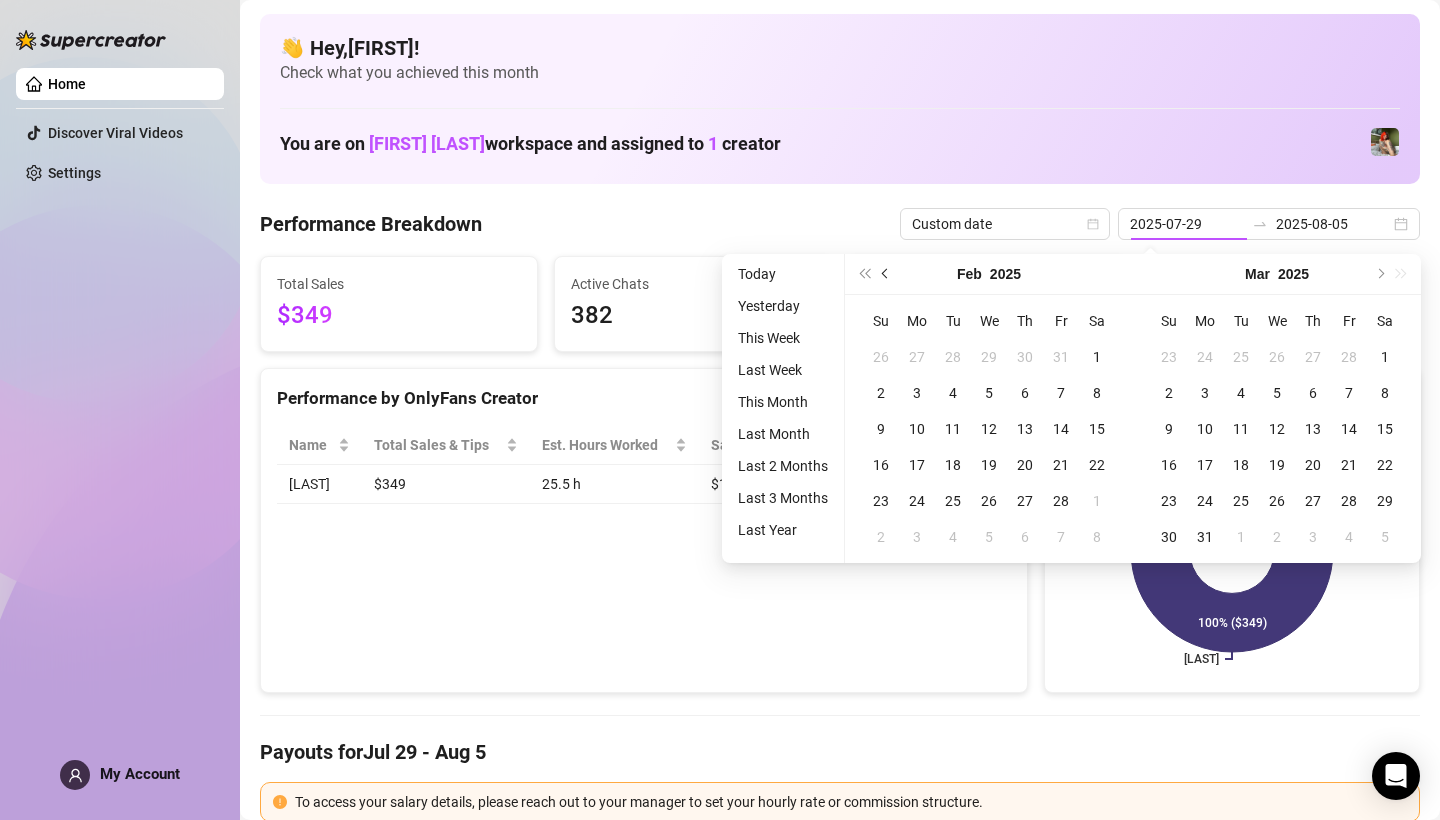 click at bounding box center (886, 274) 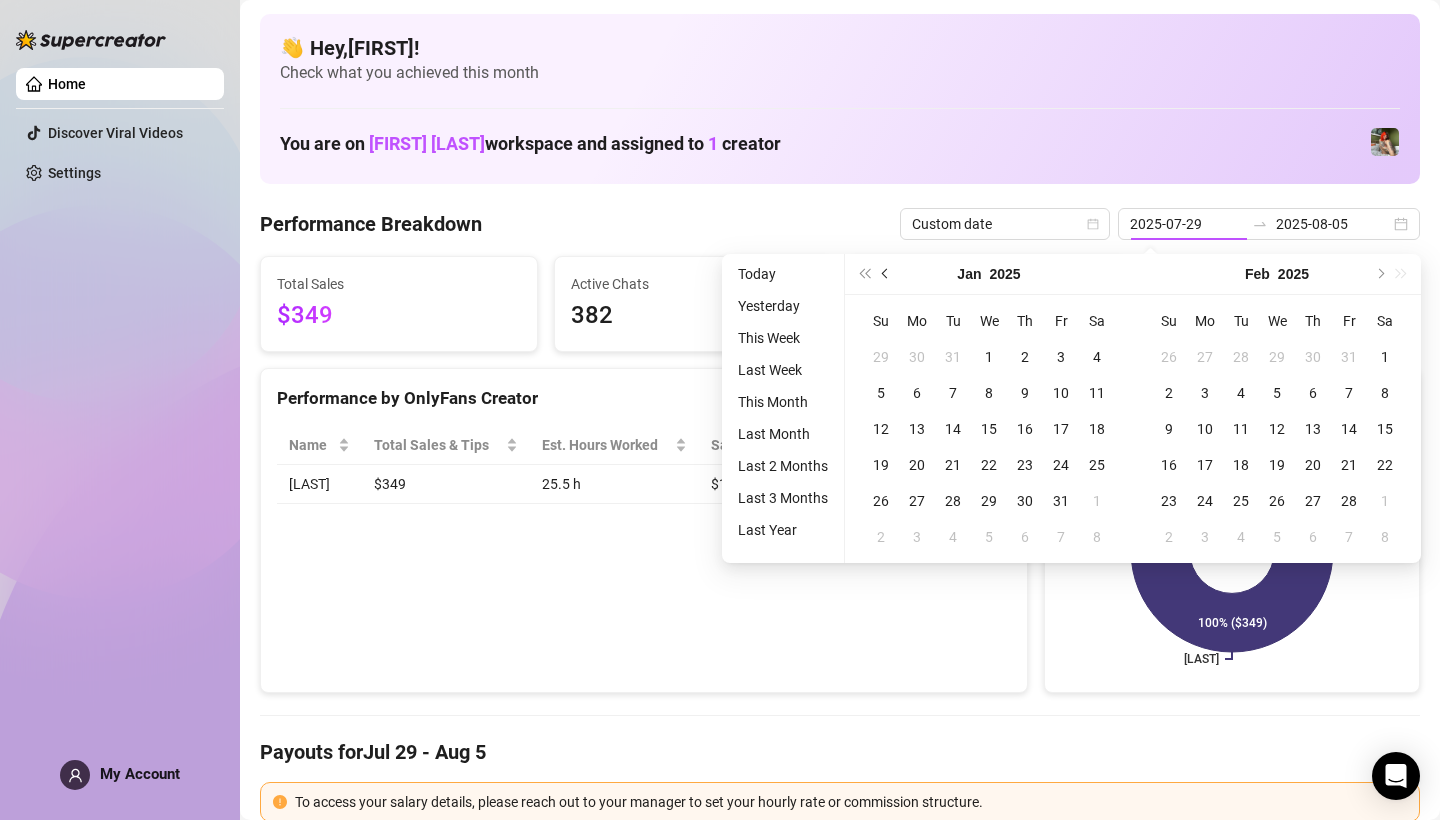 click at bounding box center [886, 274] 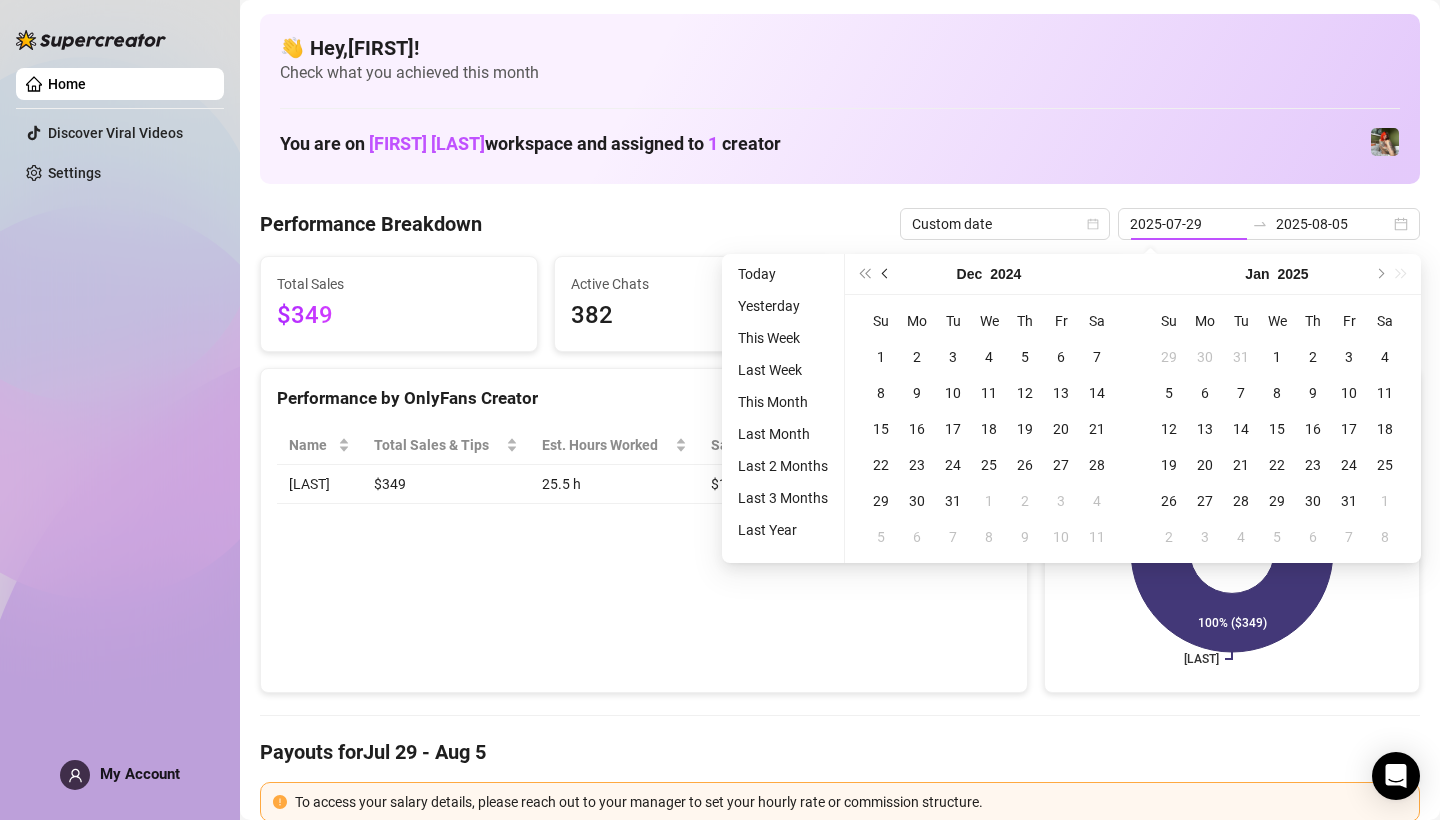 click at bounding box center (886, 274) 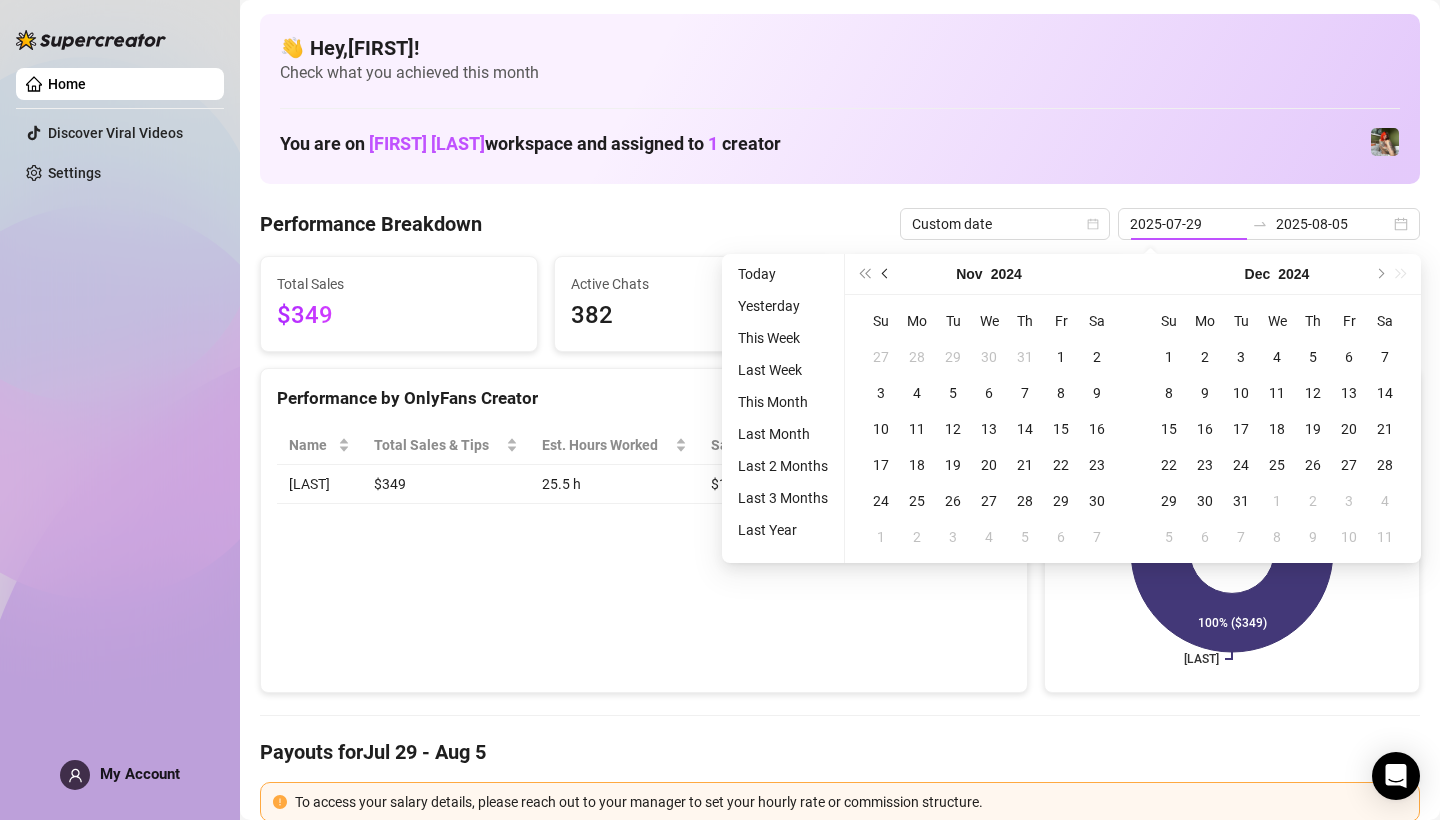 click at bounding box center (886, 274) 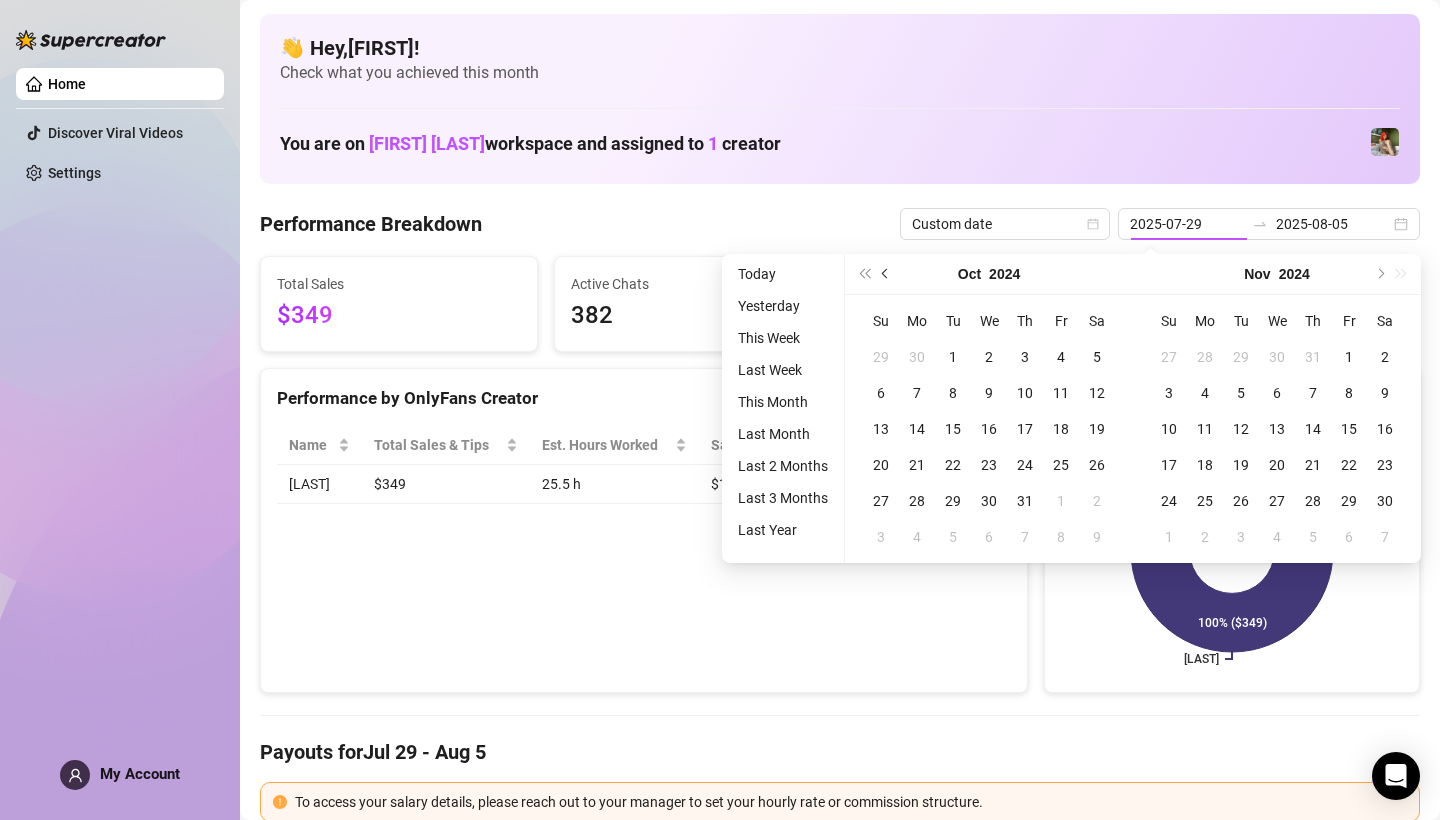 click at bounding box center [886, 274] 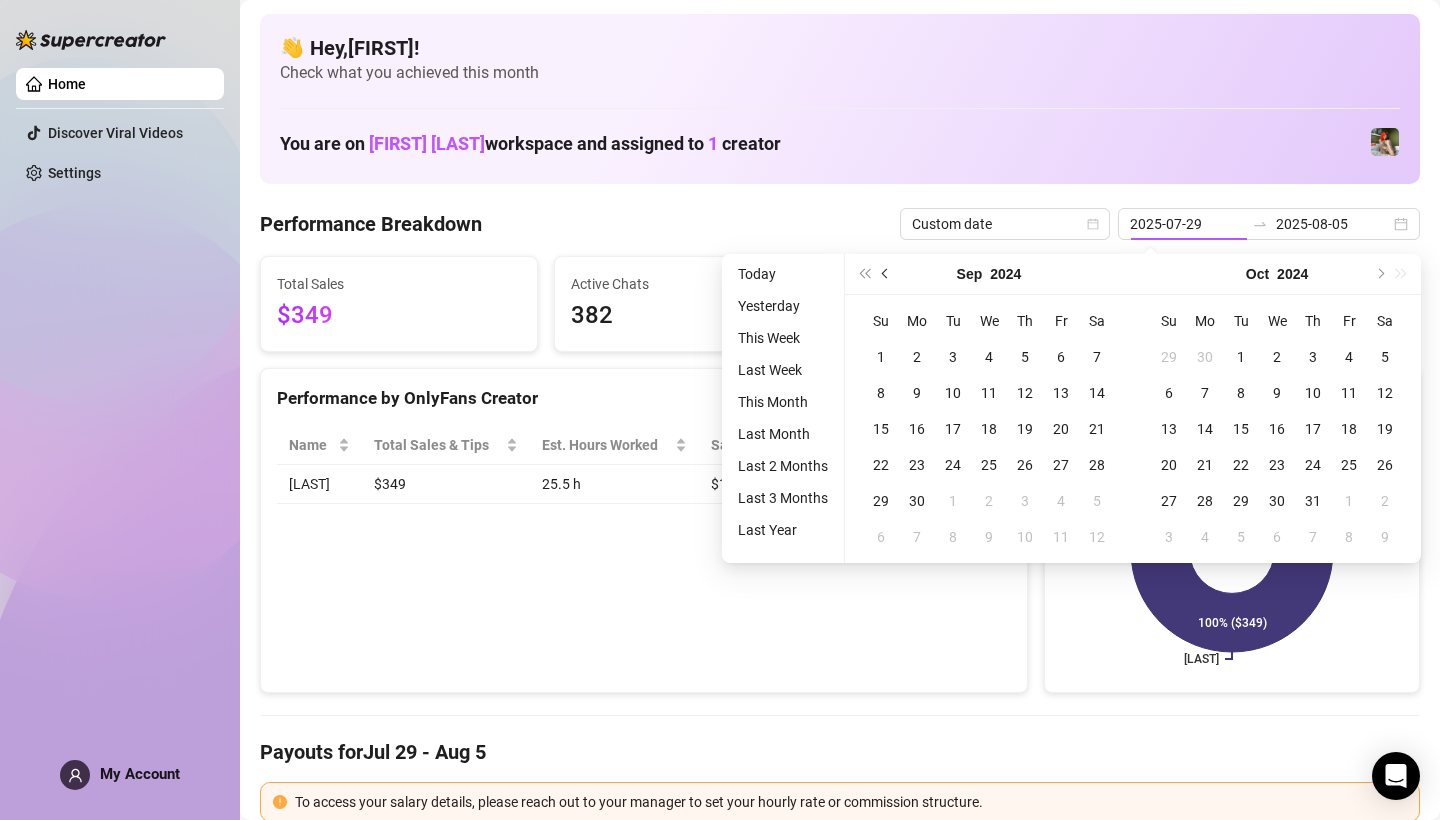 click at bounding box center [886, 274] 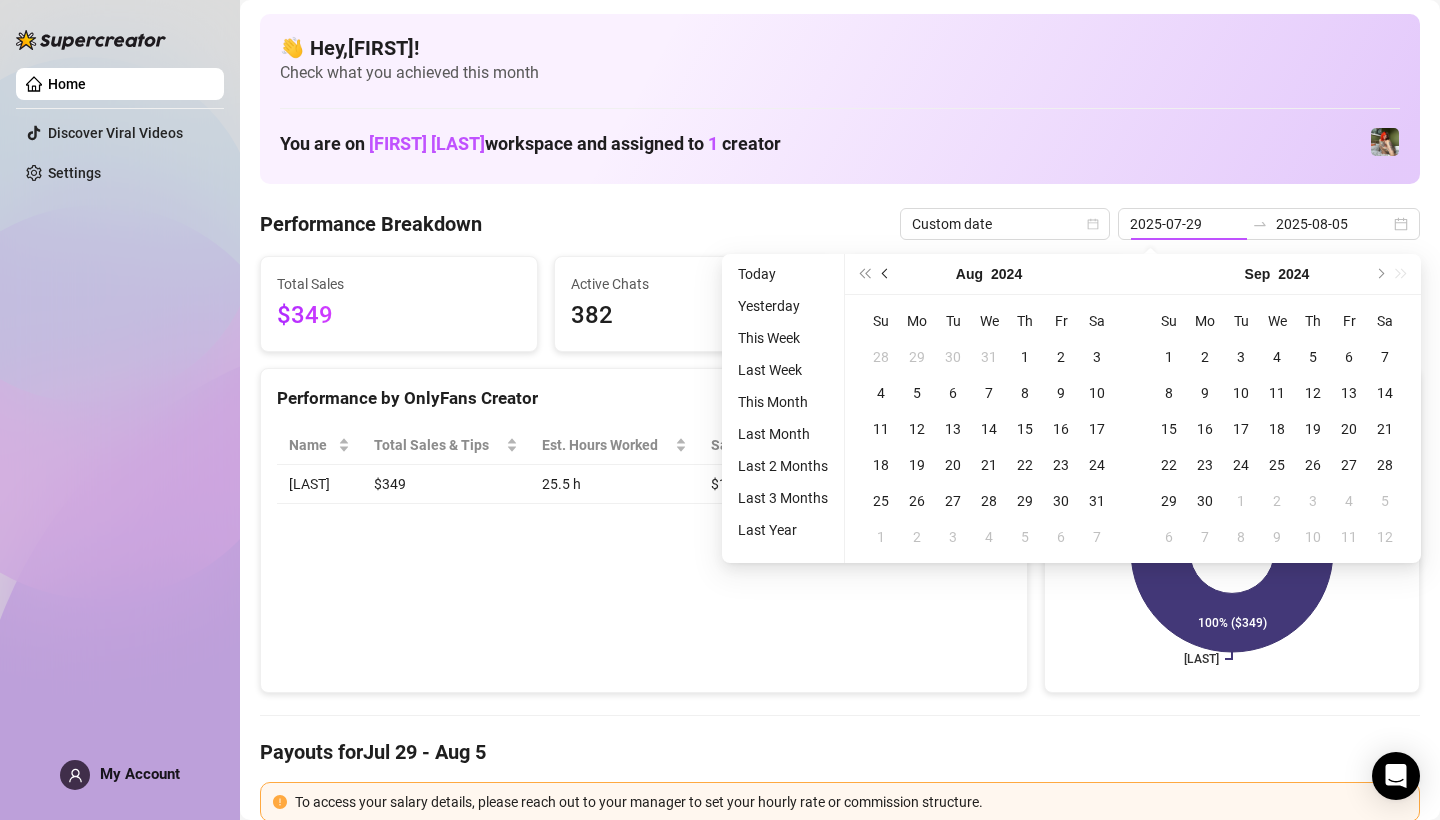 click at bounding box center [886, 274] 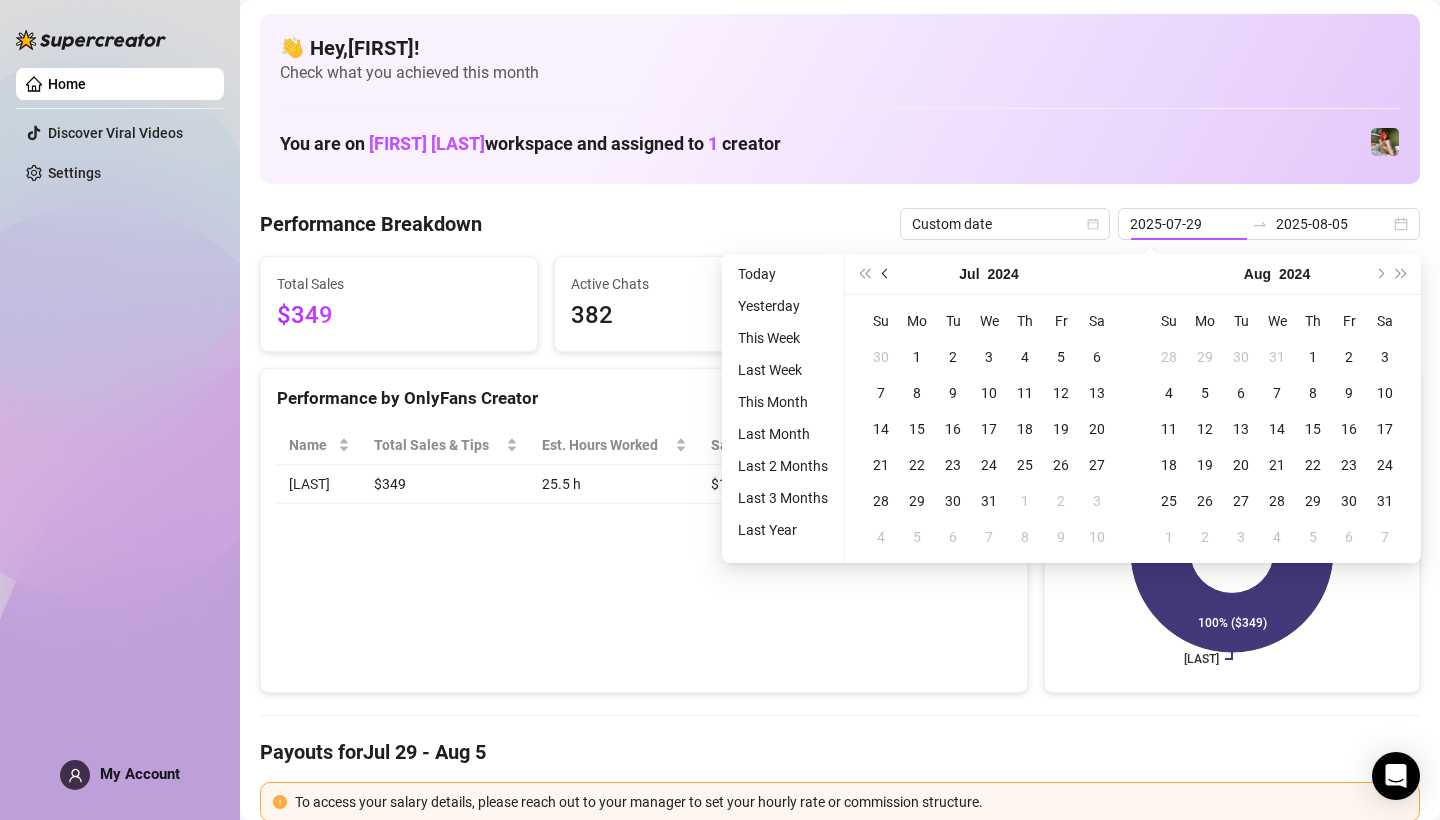 click at bounding box center [886, 274] 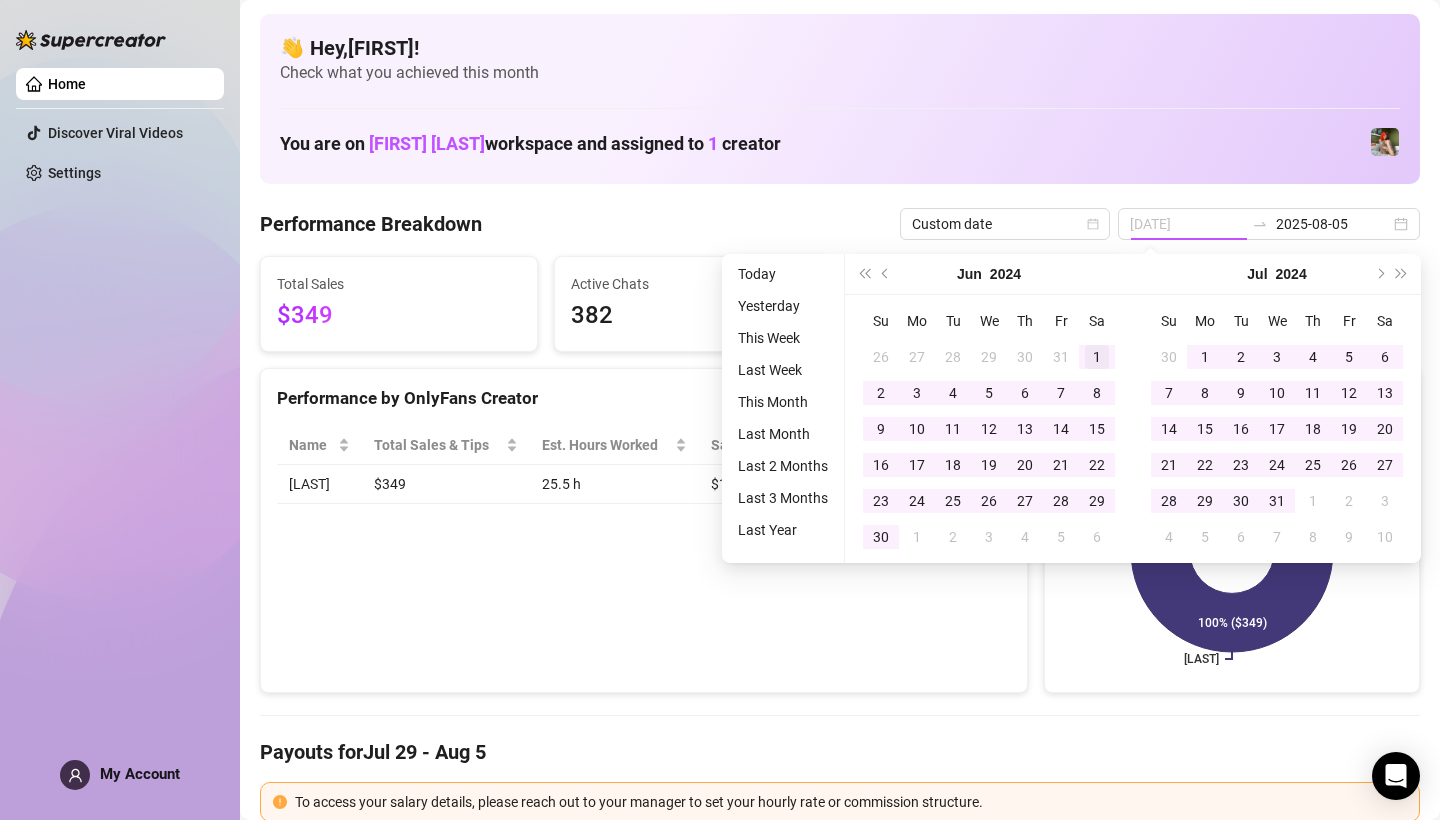 type on "[DATE]" 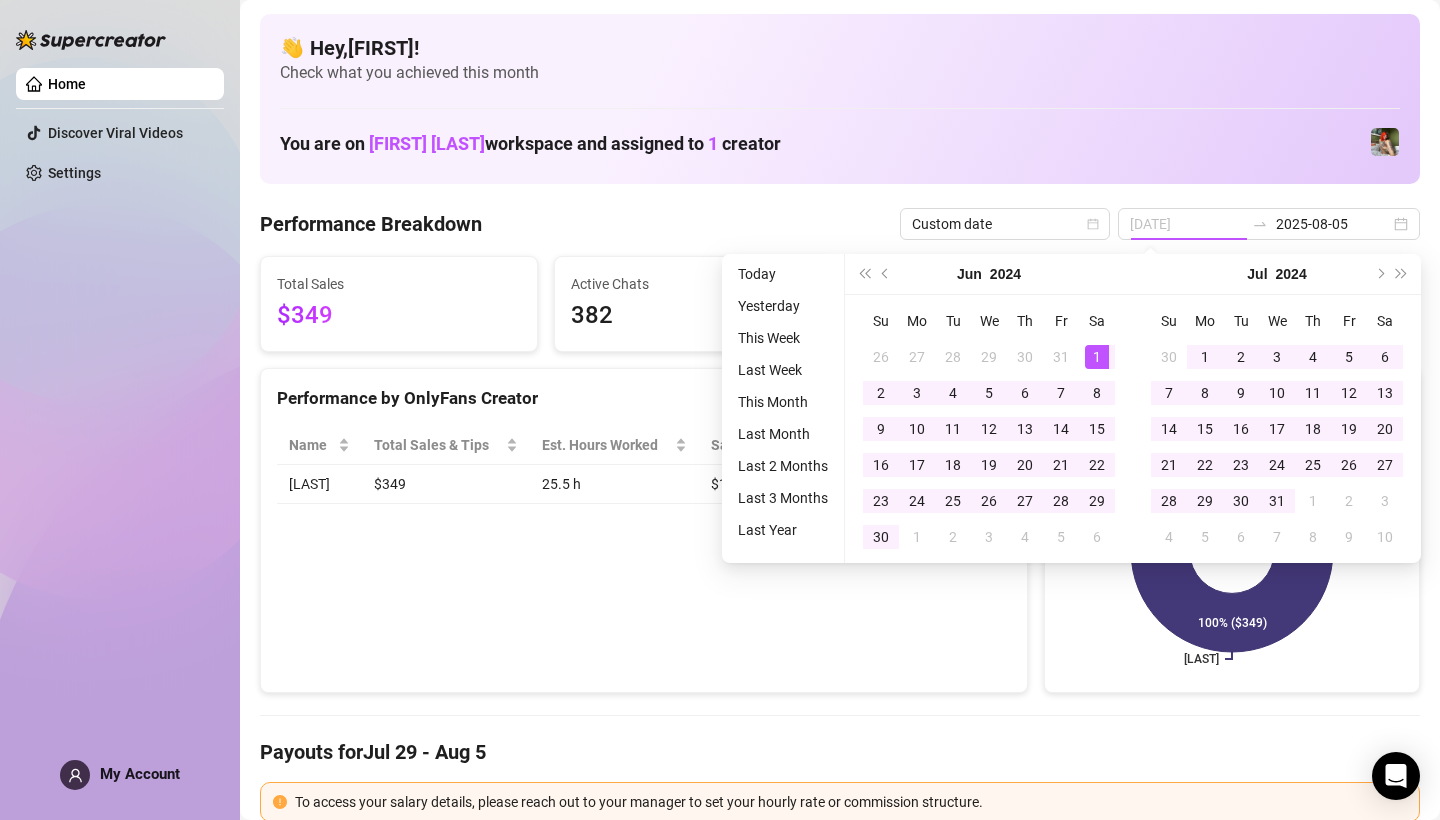 click on "1" at bounding box center (1097, 357) 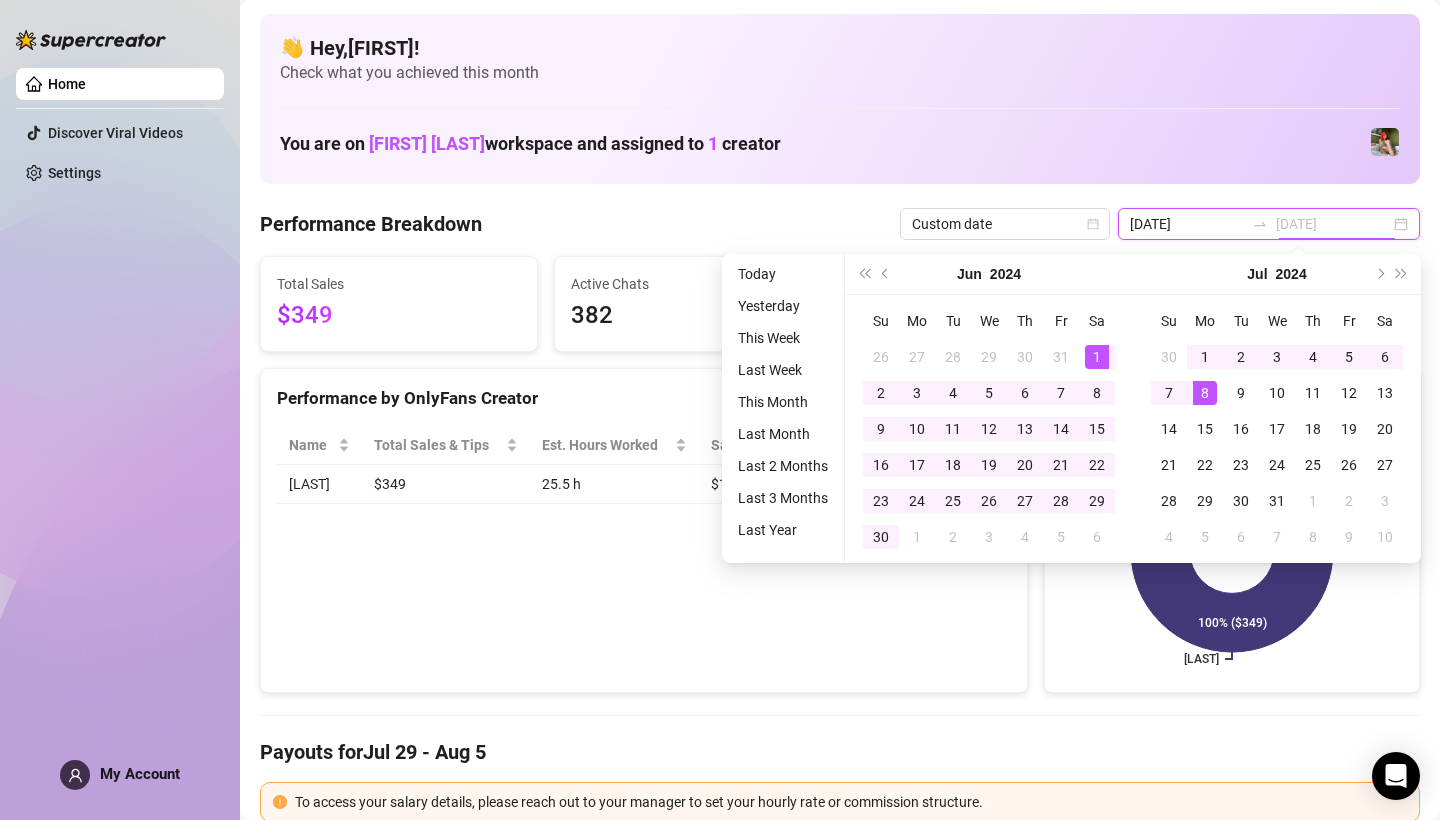 type on "2025-08-05" 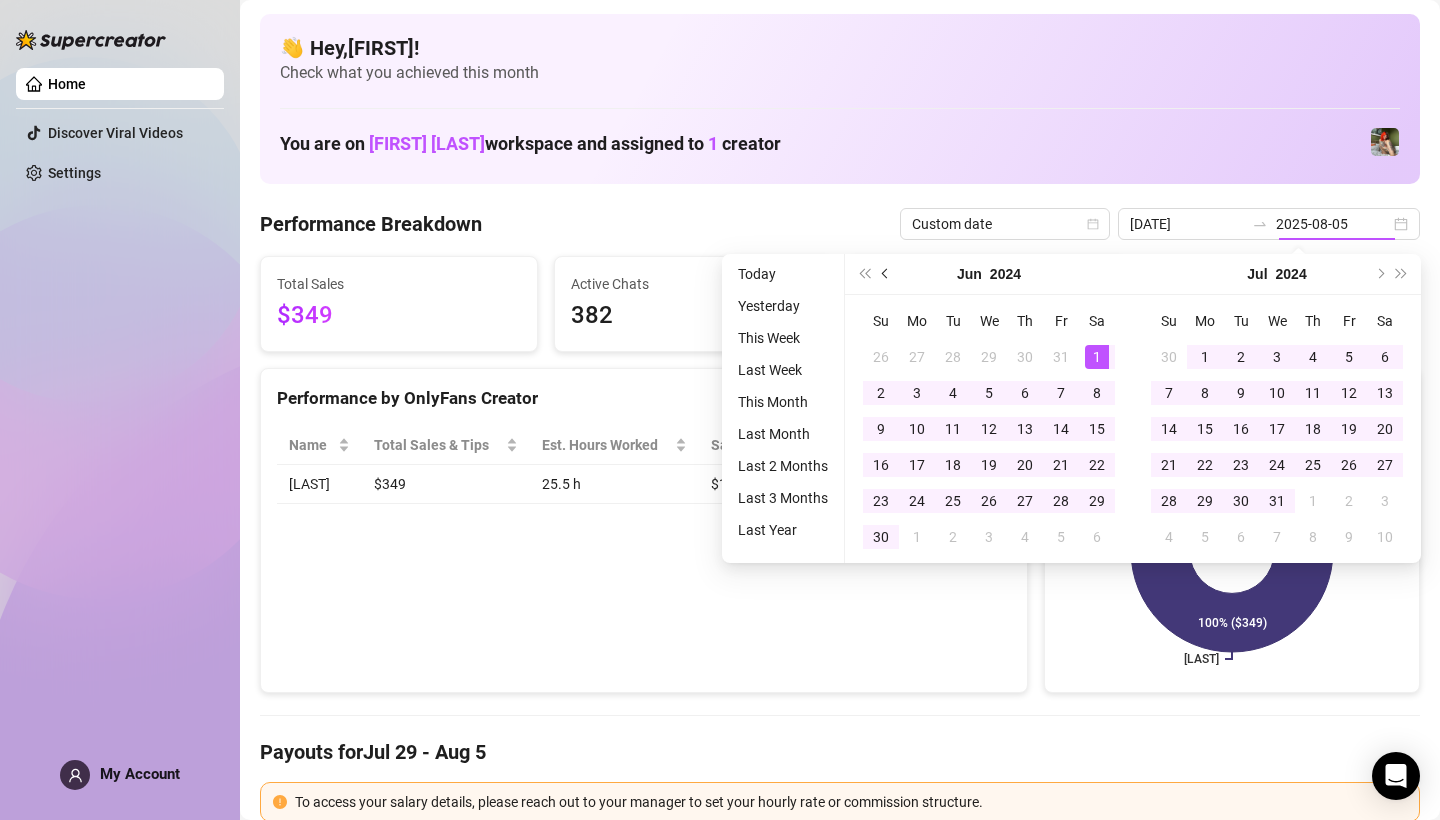 click at bounding box center (887, 274) 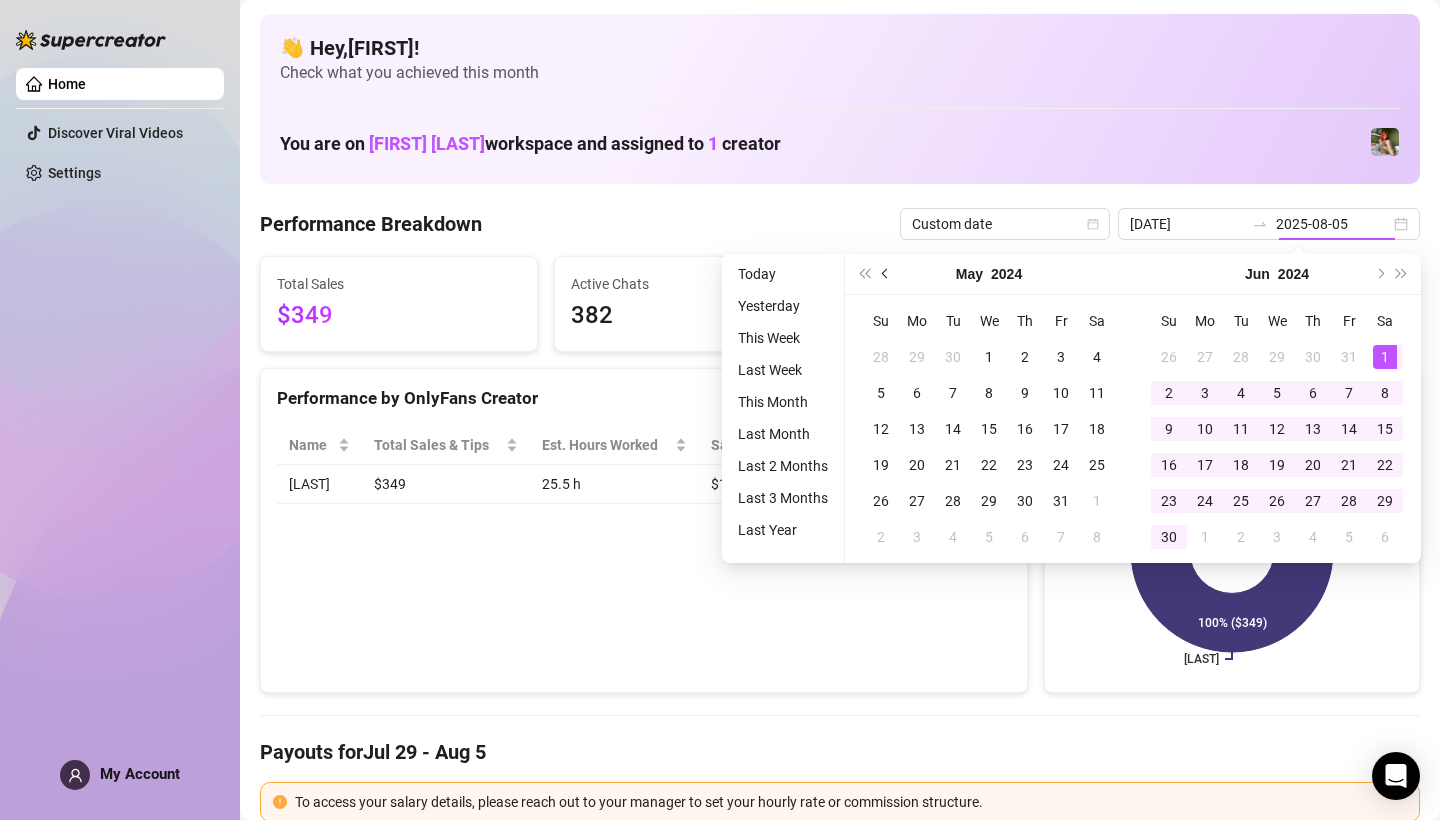 click at bounding box center [887, 274] 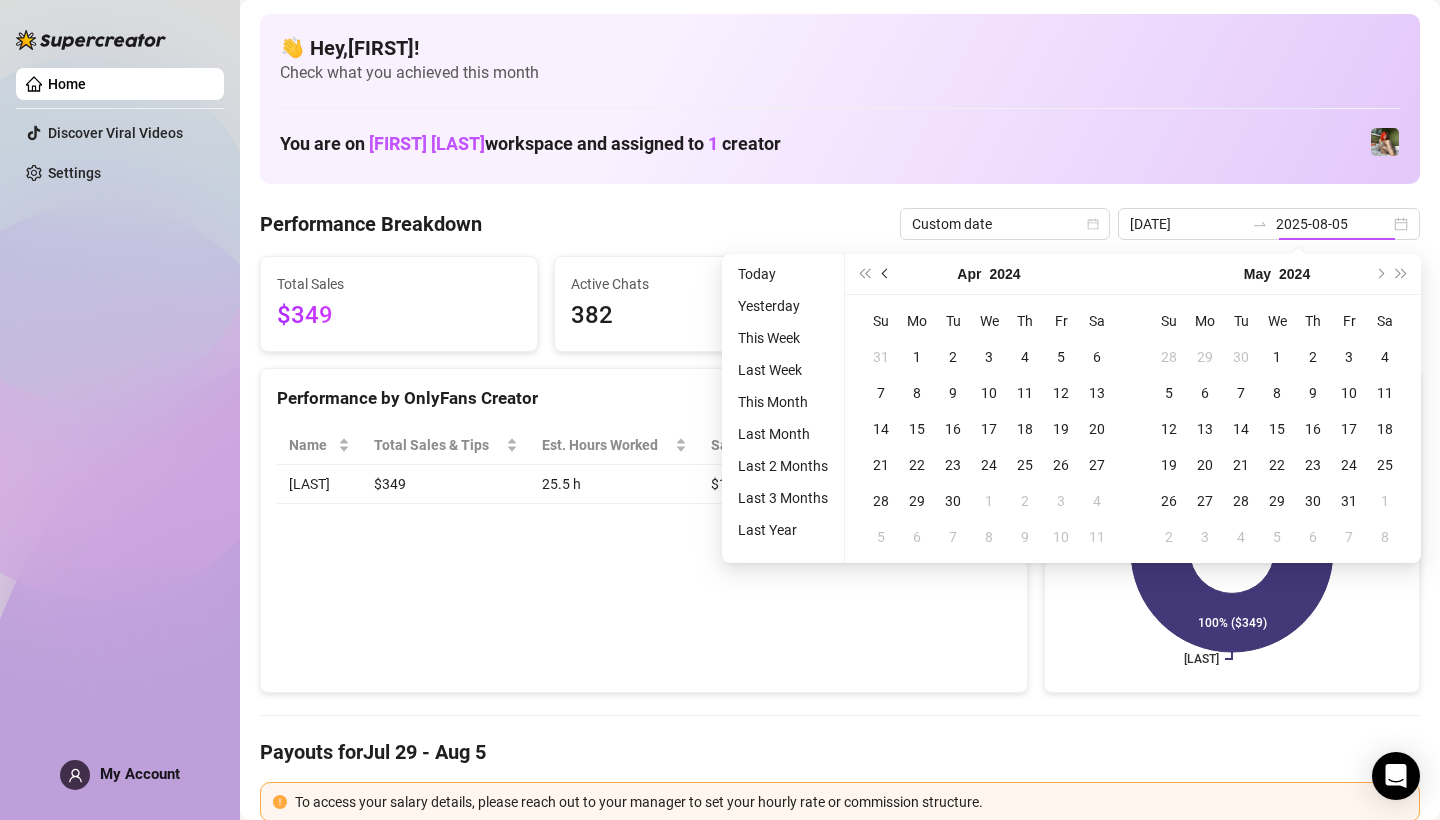 click at bounding box center [887, 274] 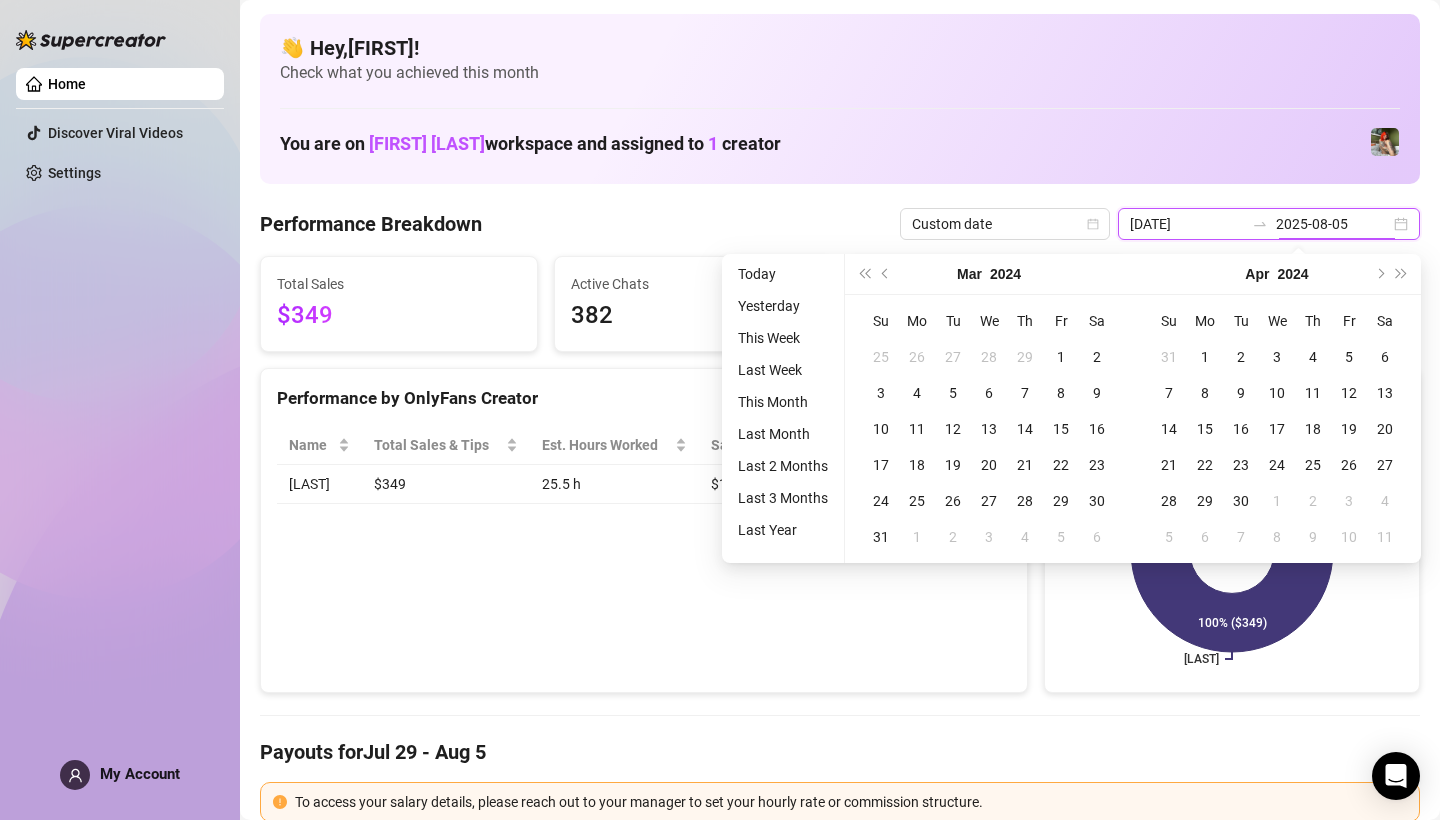 click on "[DATE]" at bounding box center [1187, 224] 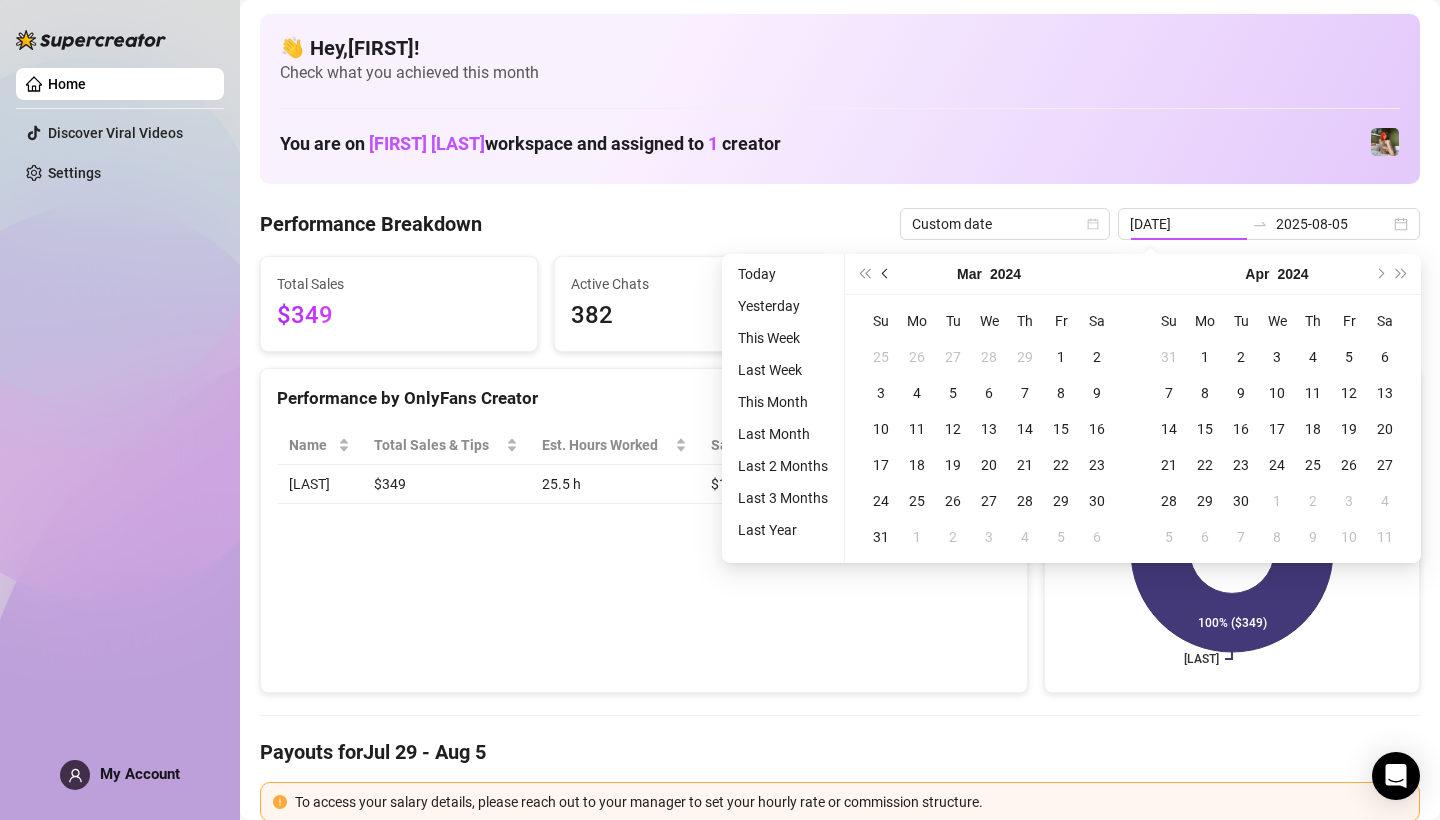 click at bounding box center (887, 274) 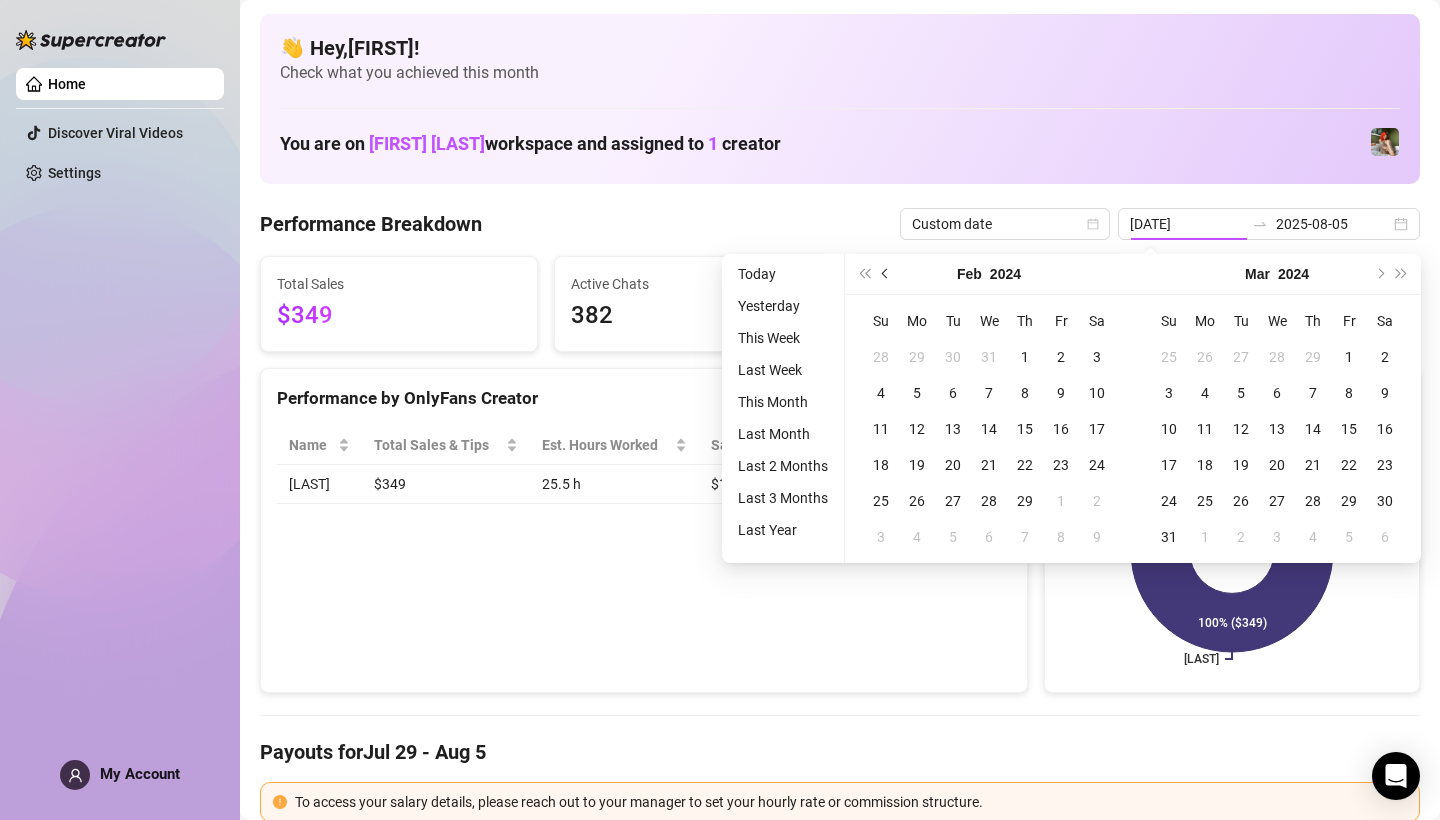 click at bounding box center [887, 274] 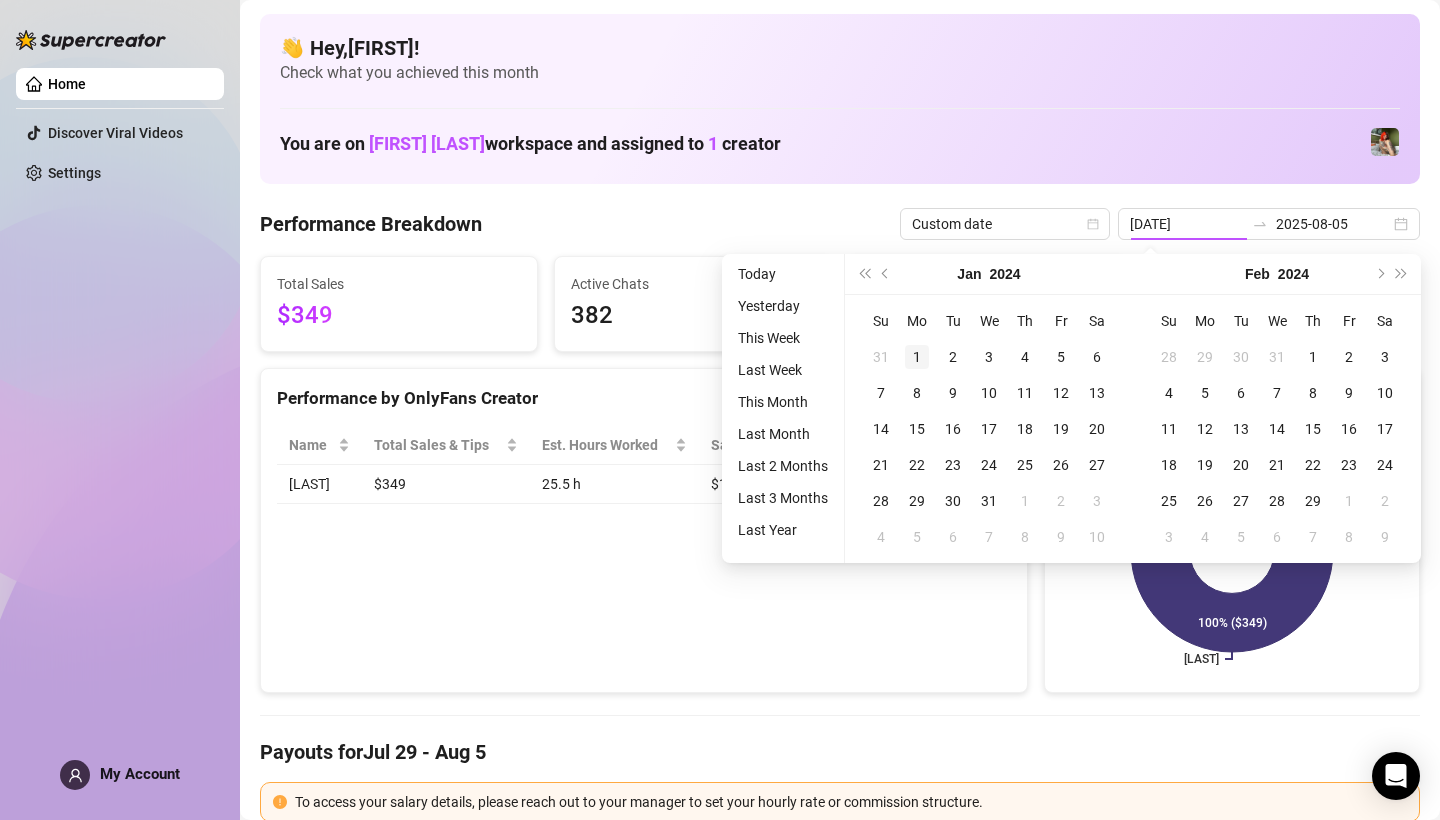 type on "[DATE]" 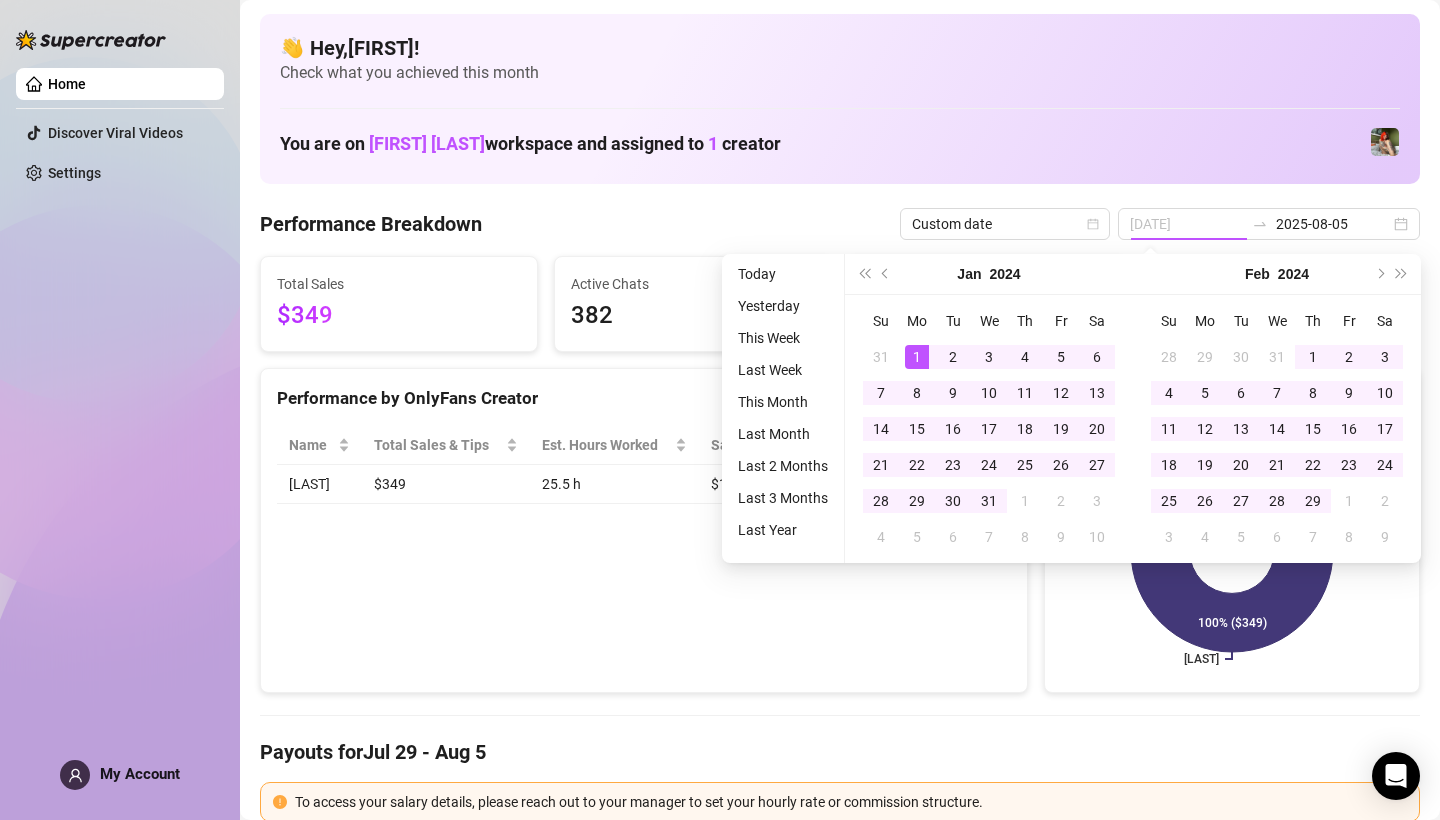 click on "1" at bounding box center [917, 357] 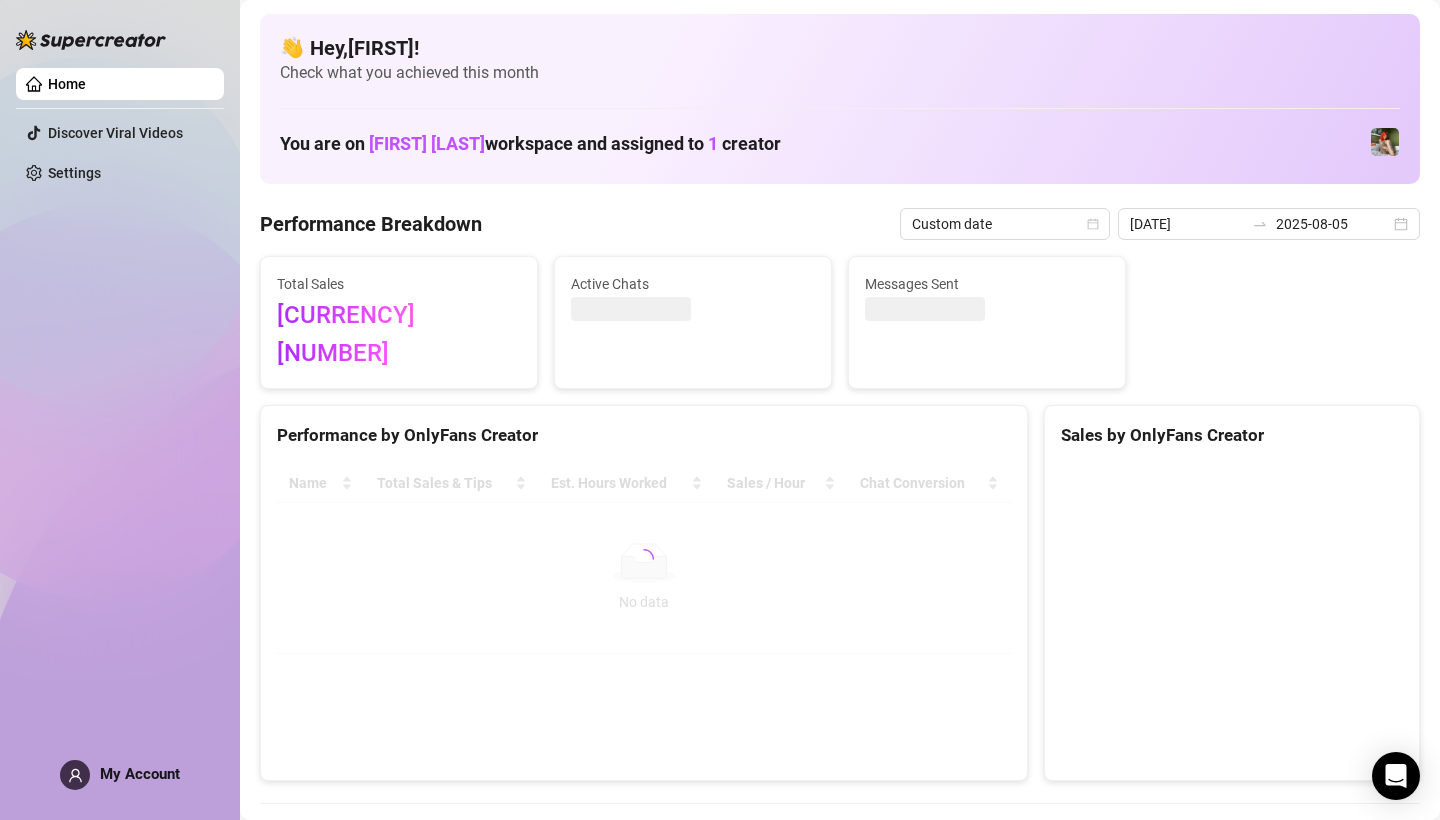 click on "Total Sales $34,900.17 Active Chats Messages Sent" at bounding box center [840, 322] 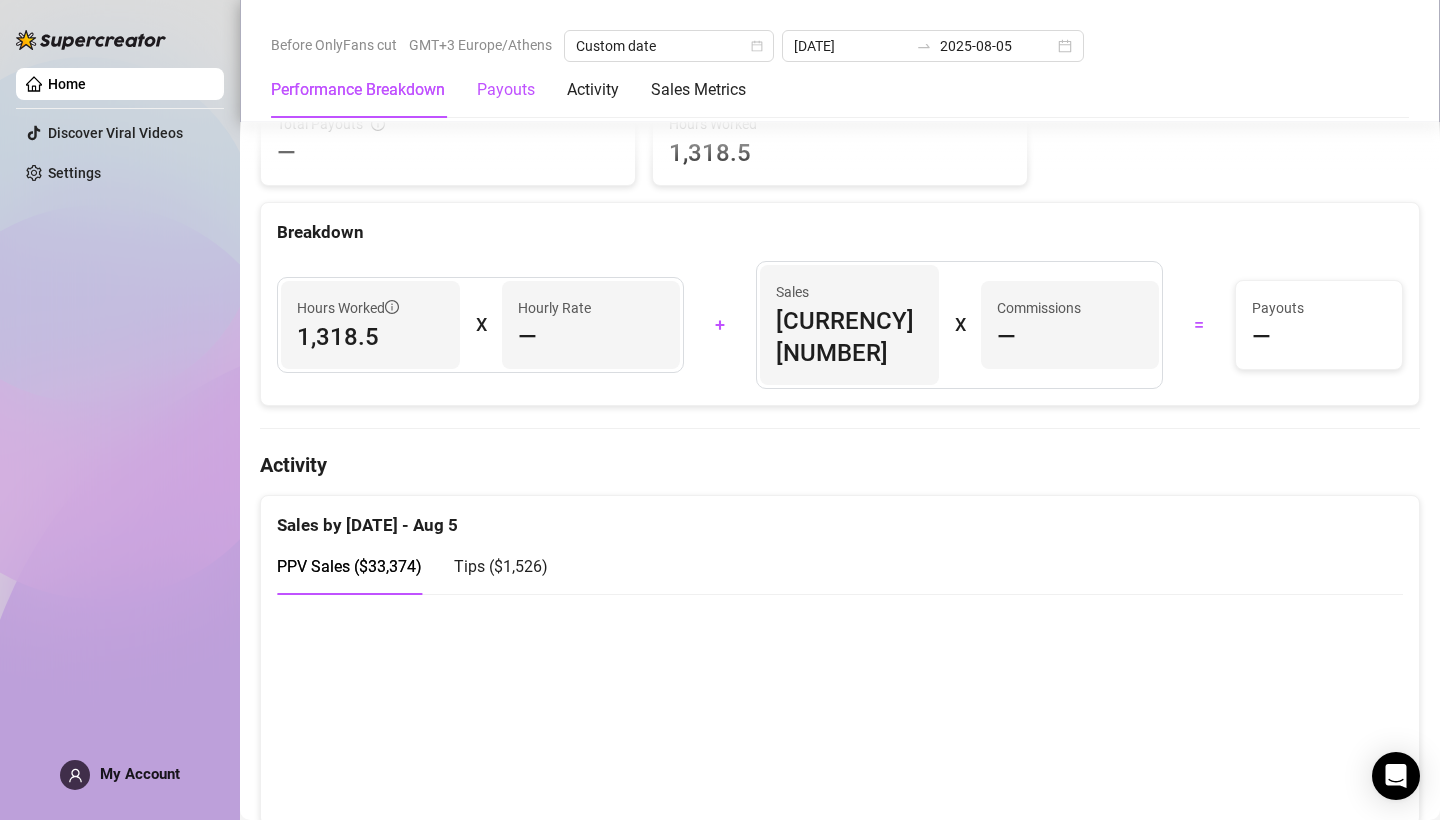 click on "Payouts" at bounding box center [506, 90] 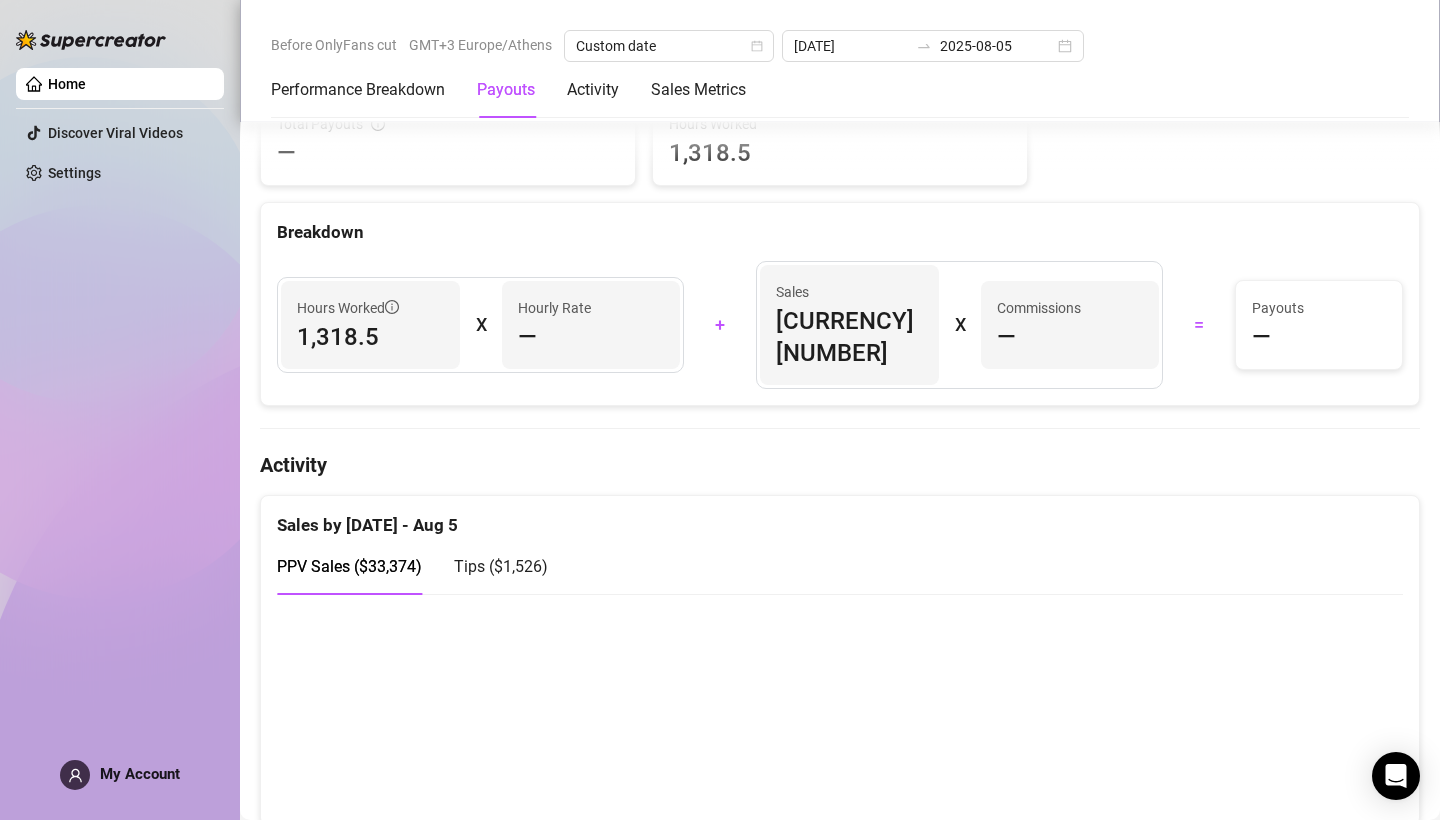 scroll, scrollTop: 604, scrollLeft: 0, axis: vertical 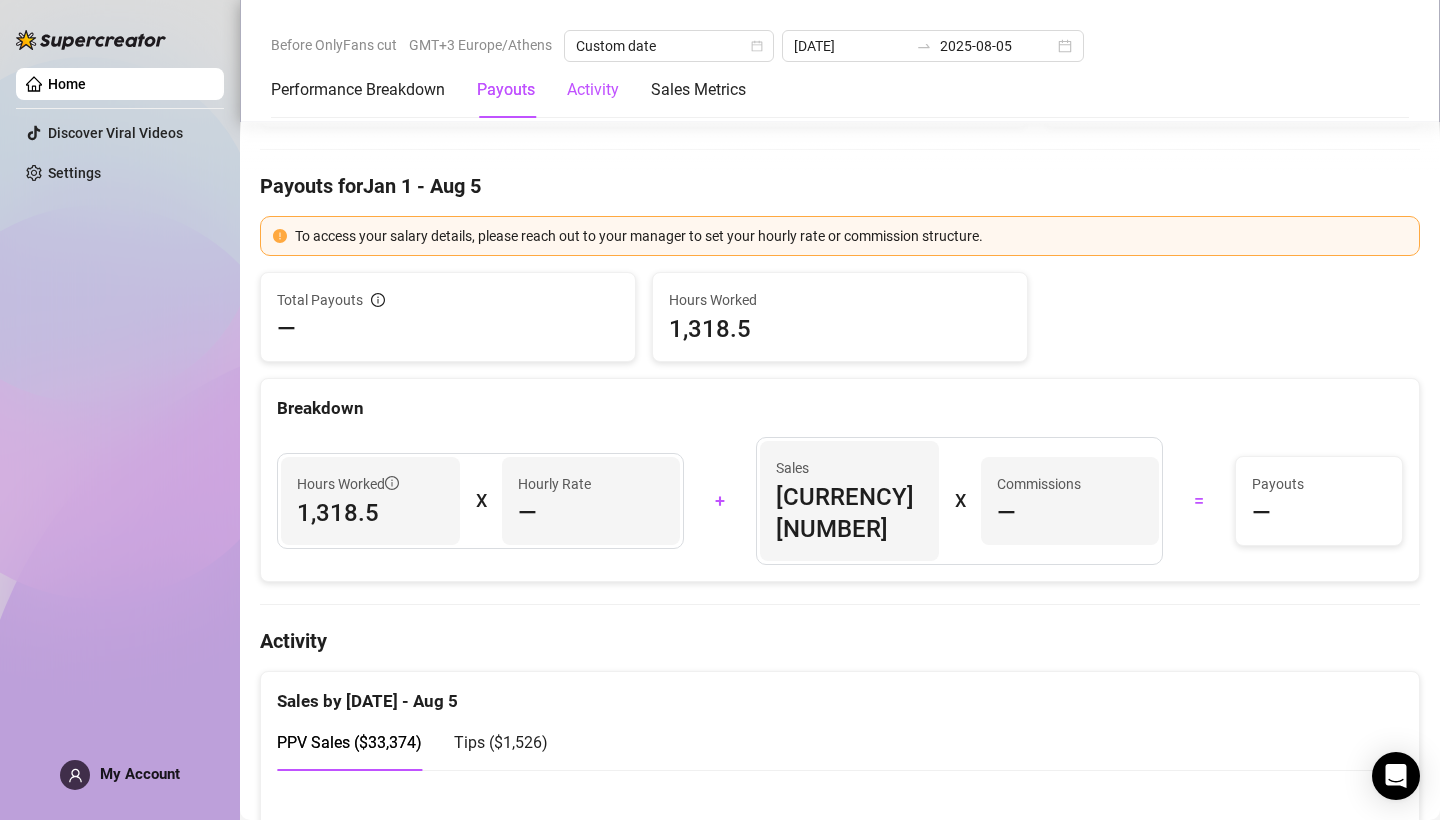 click on "Activity" at bounding box center [593, 90] 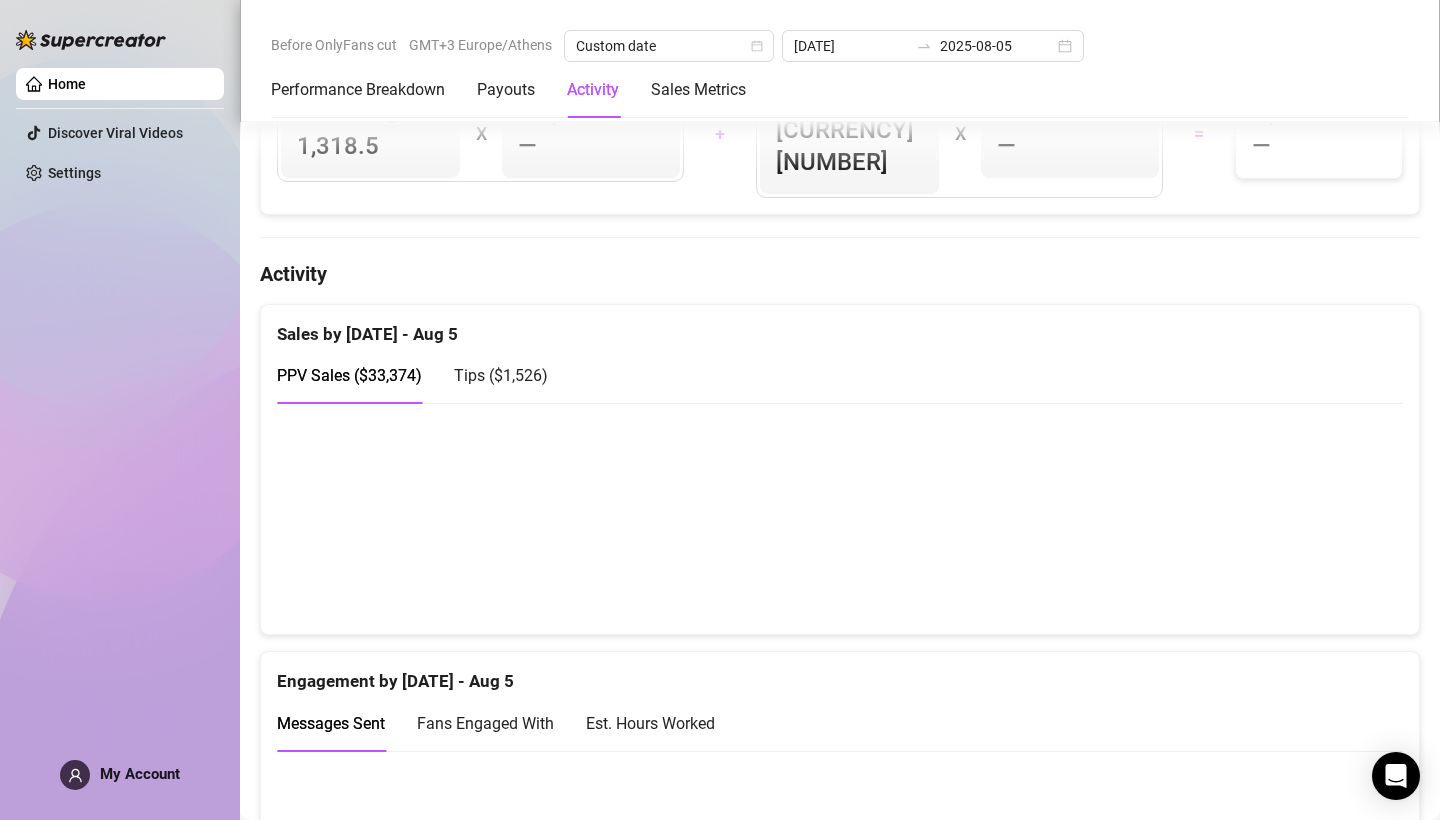 scroll, scrollTop: 1026, scrollLeft: 0, axis: vertical 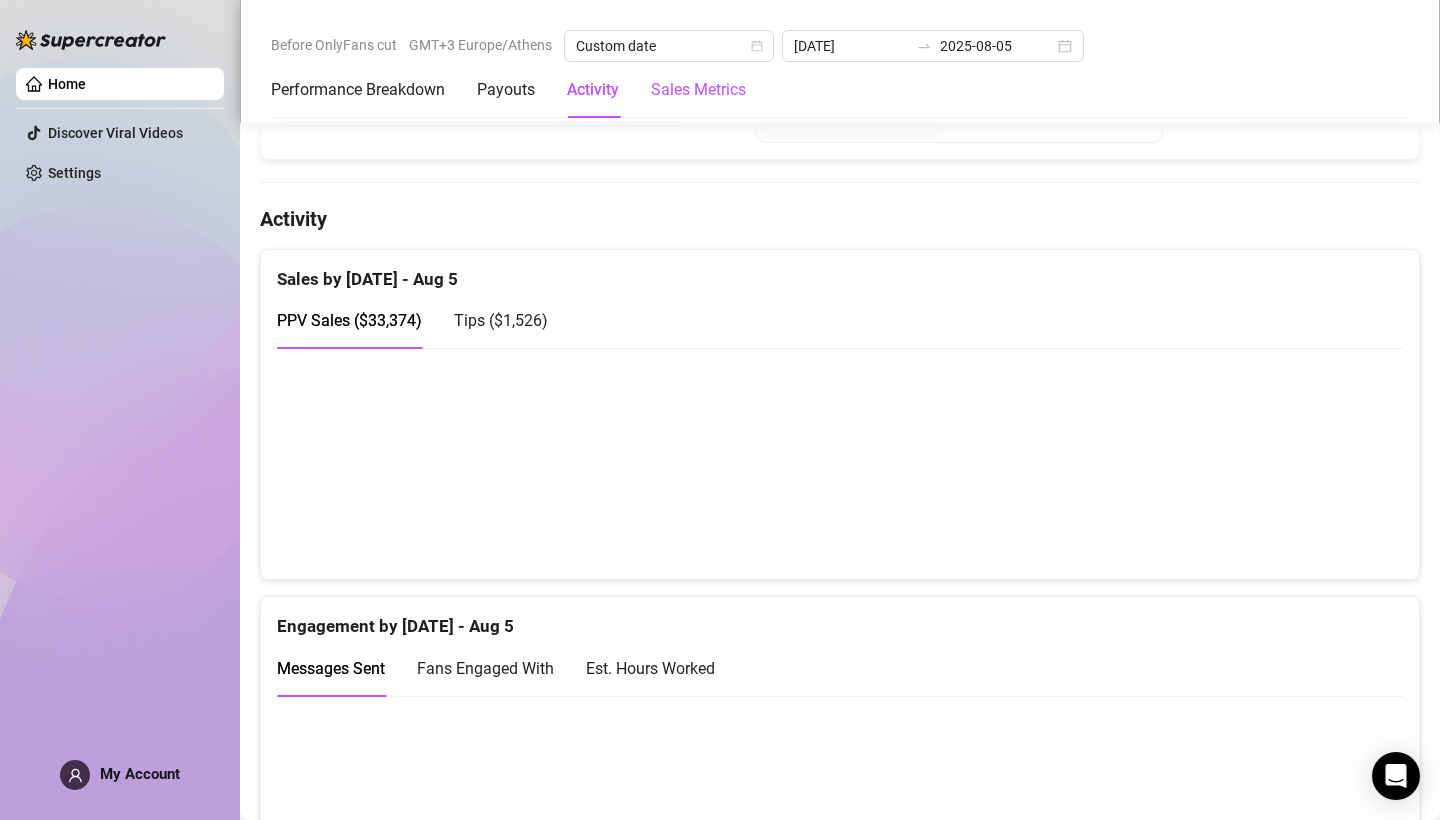 click on "Sales Metrics" at bounding box center (698, 90) 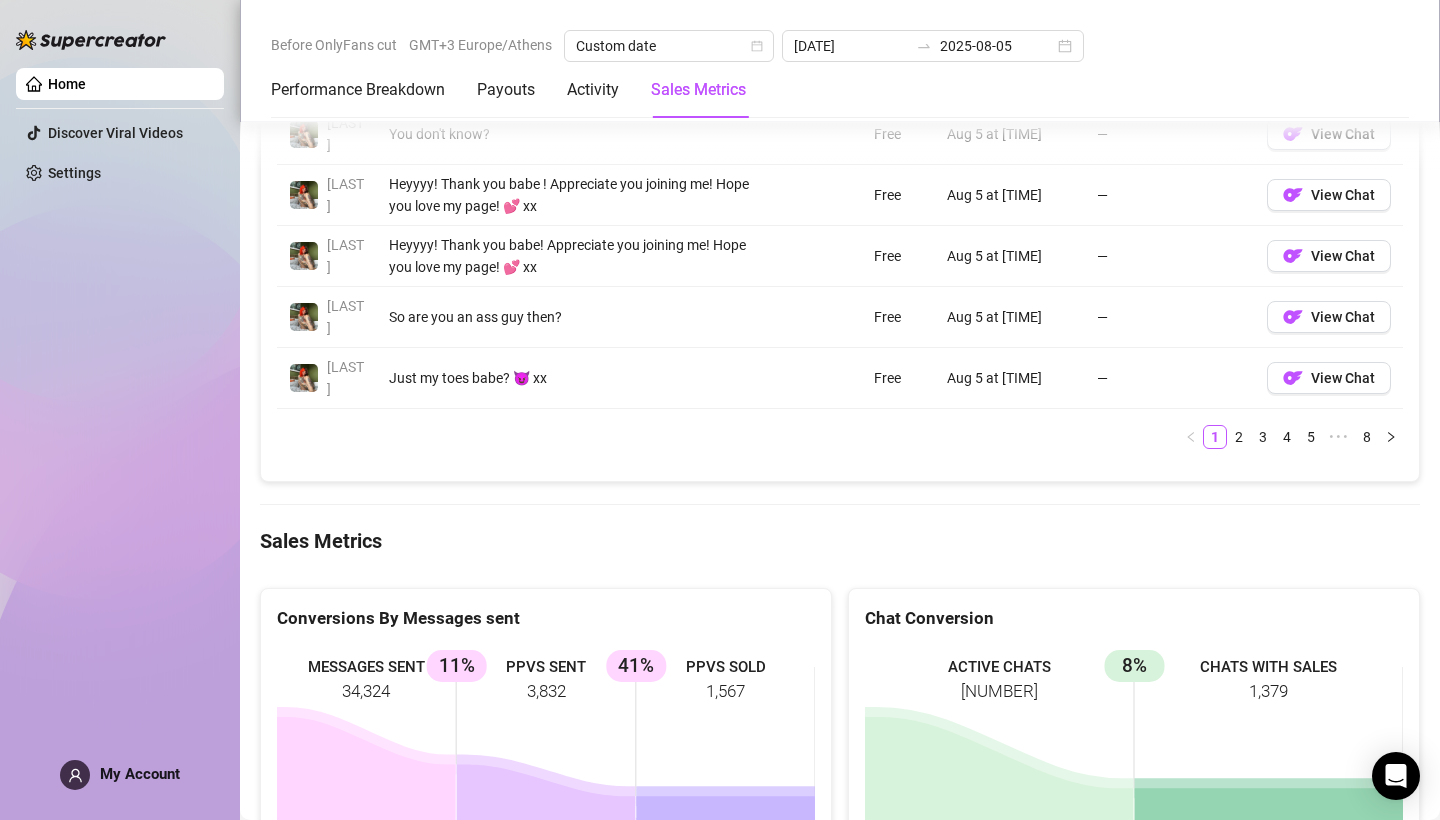 scroll, scrollTop: 2608, scrollLeft: 0, axis: vertical 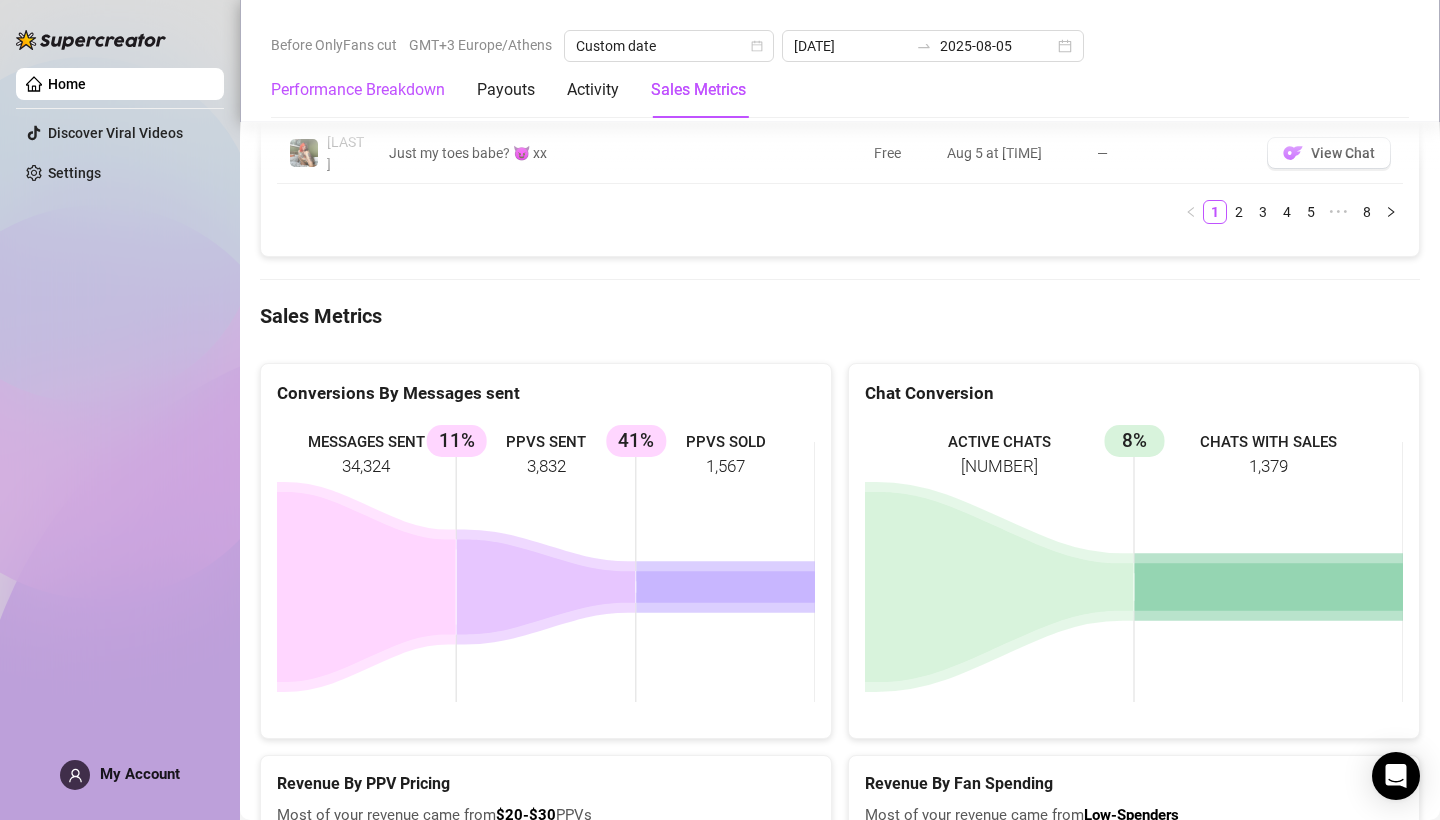 click on "Performance Breakdown" at bounding box center [358, 90] 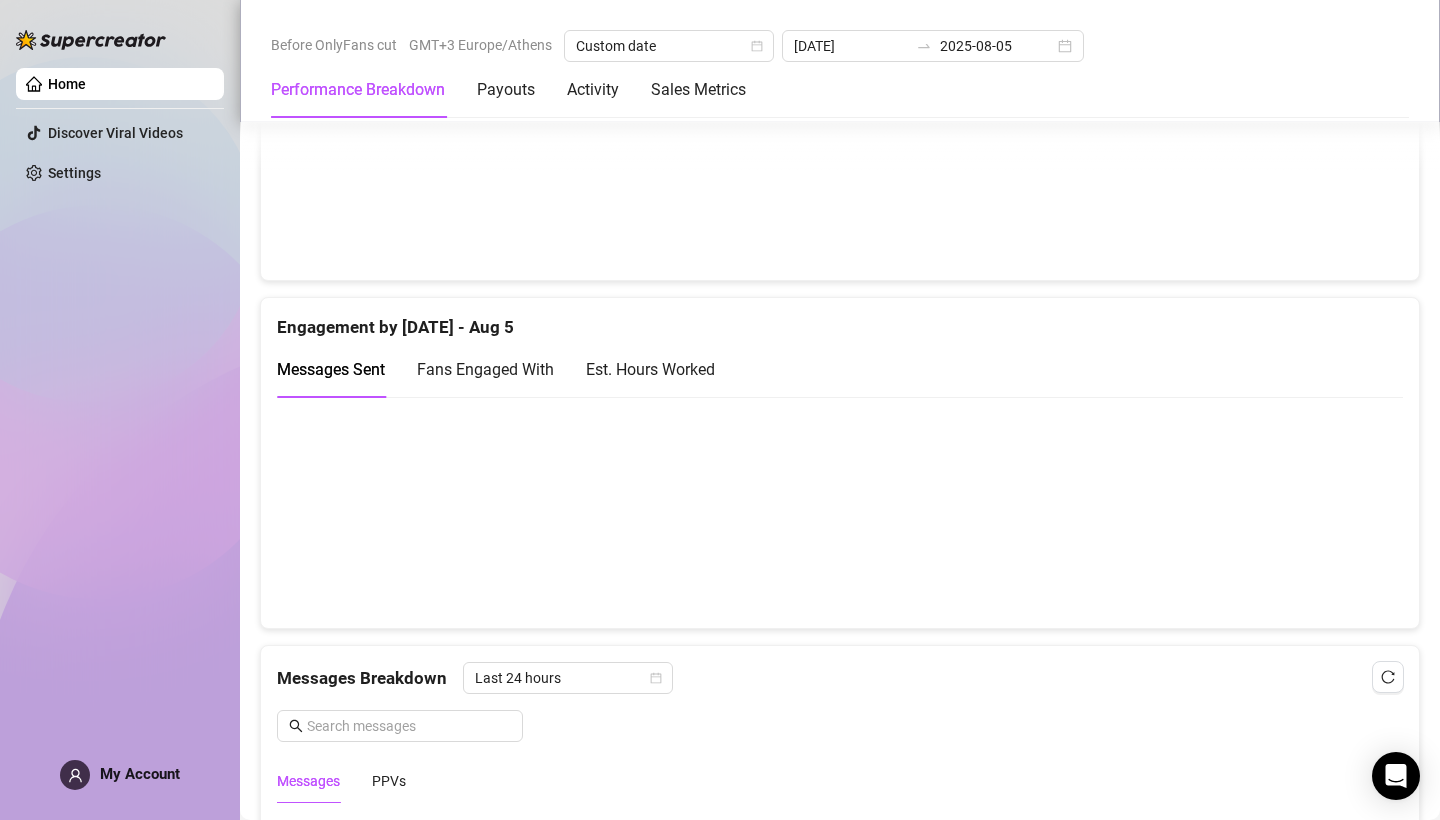 scroll, scrollTop: 1323, scrollLeft: 0, axis: vertical 